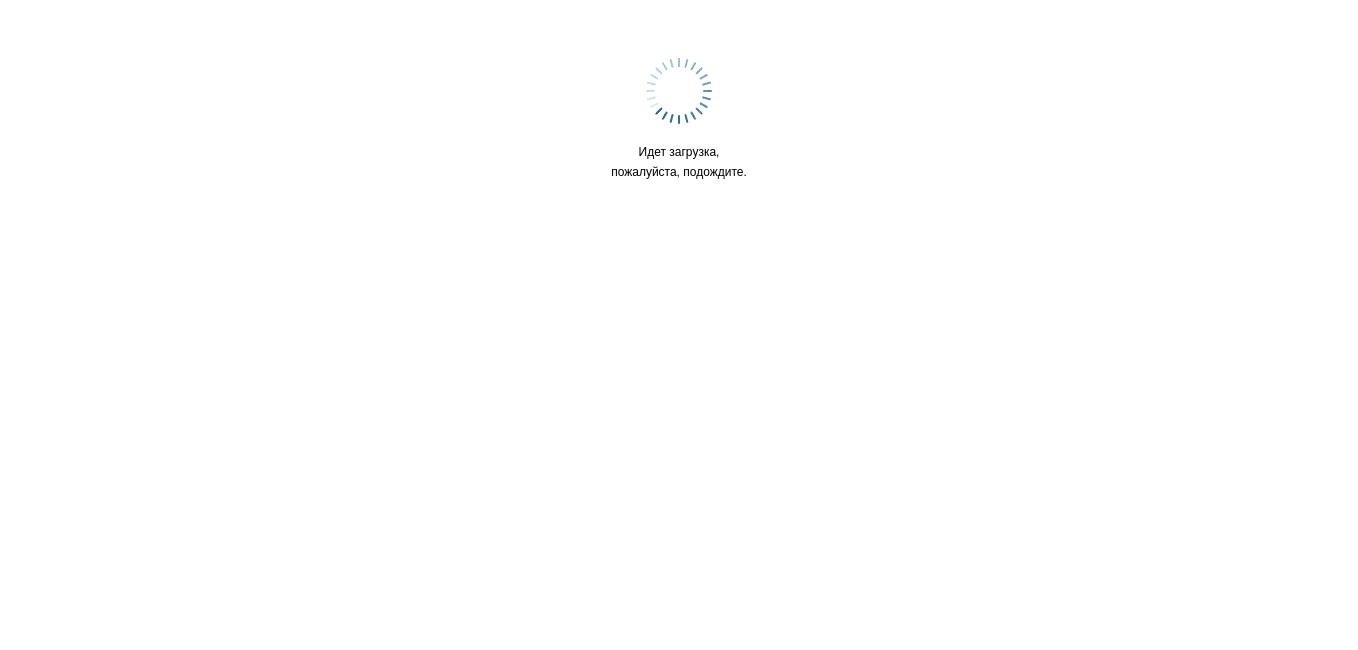 scroll, scrollTop: 0, scrollLeft: 0, axis: both 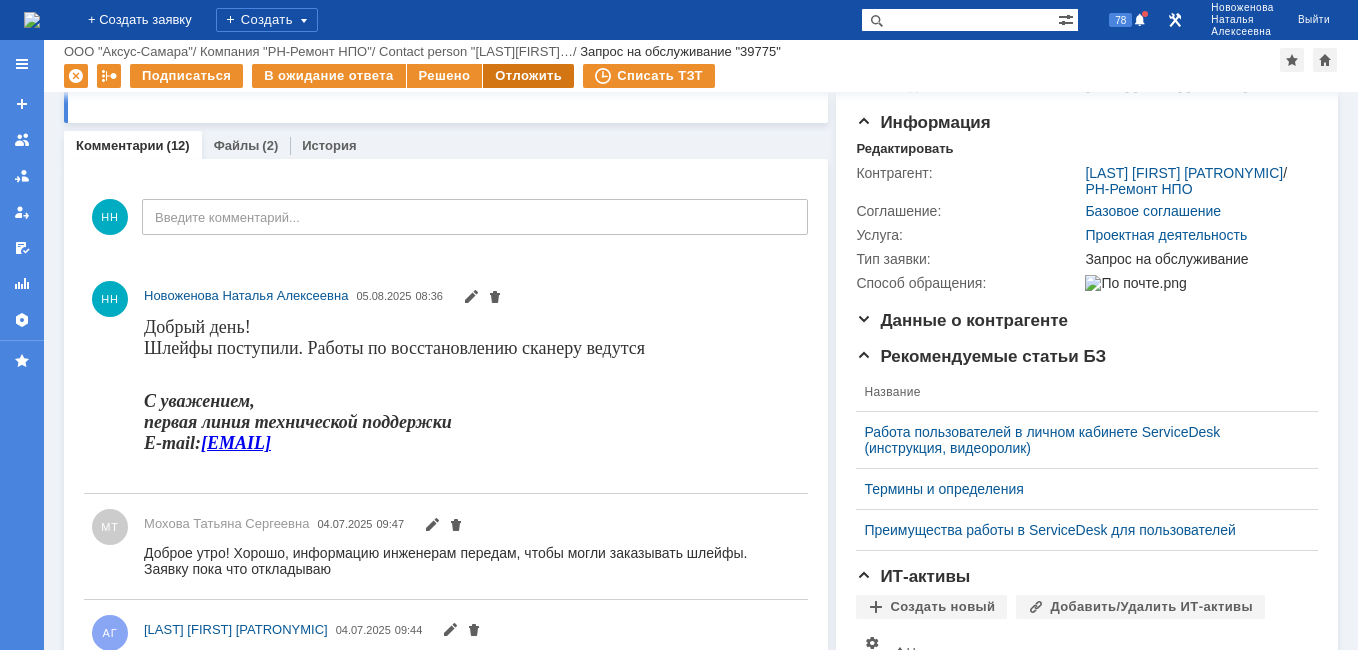 click on "Отложить" at bounding box center (528, 76) 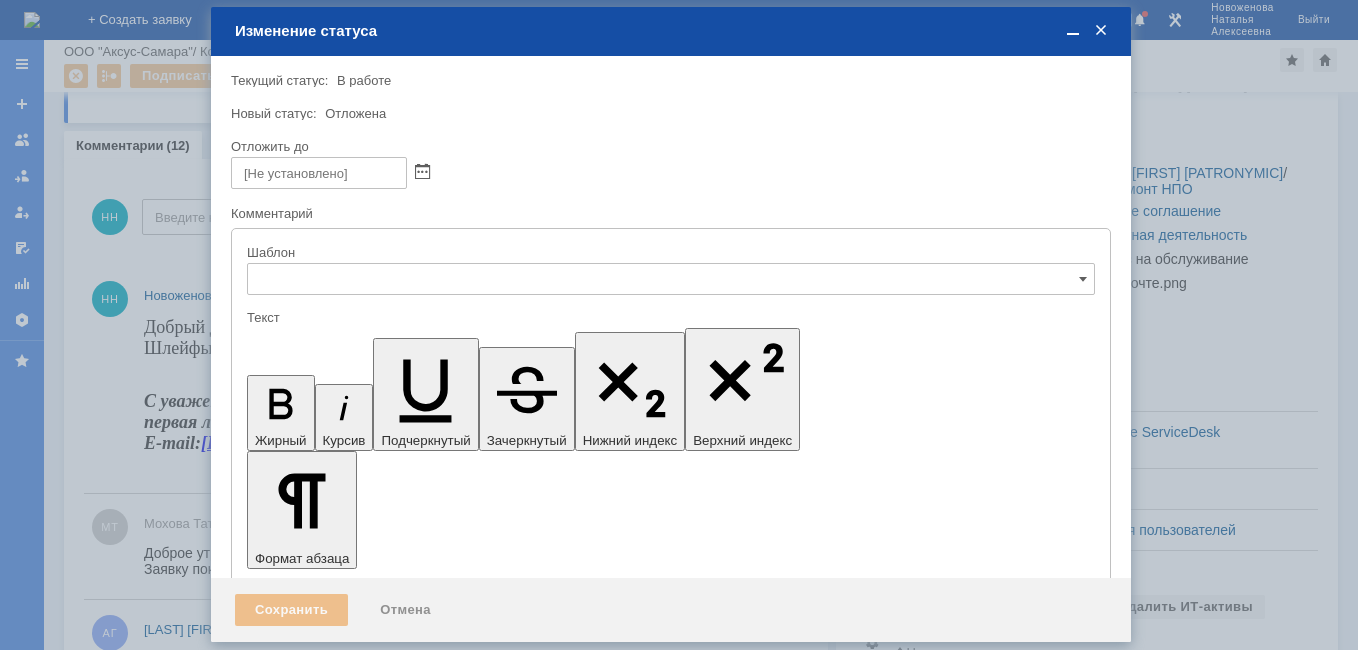 type on "[не указано]" 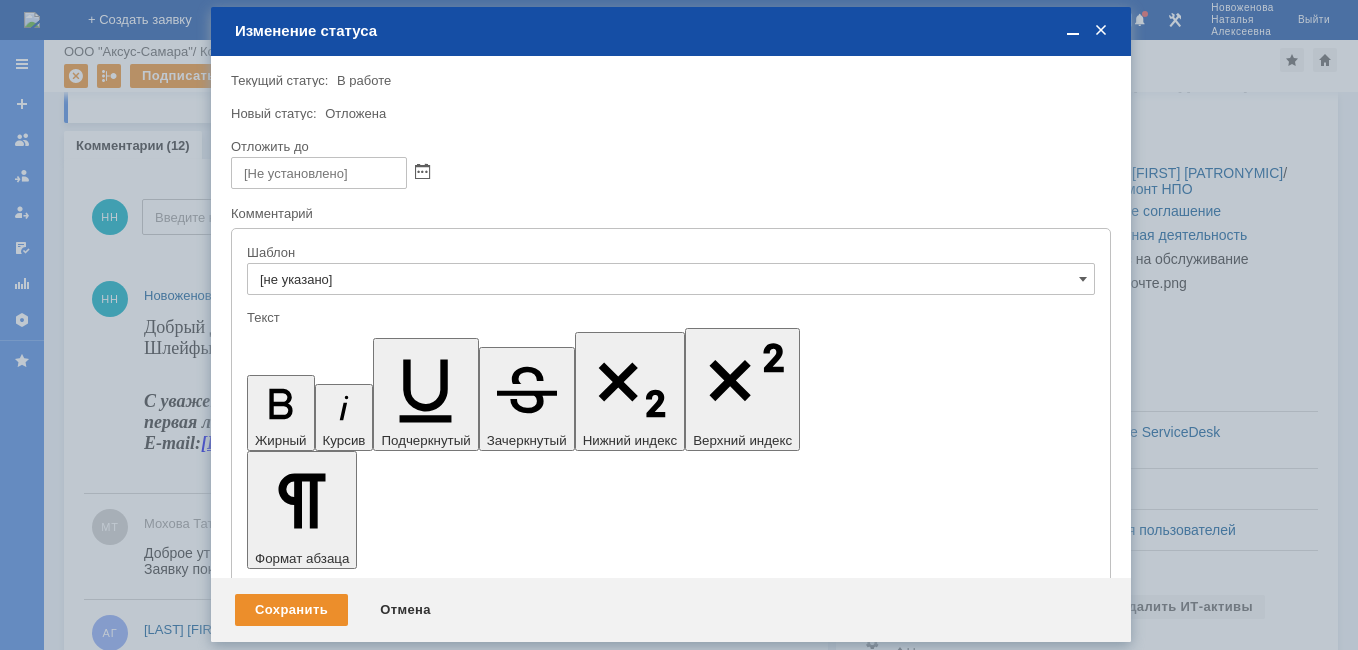 scroll, scrollTop: 0, scrollLeft: 0, axis: both 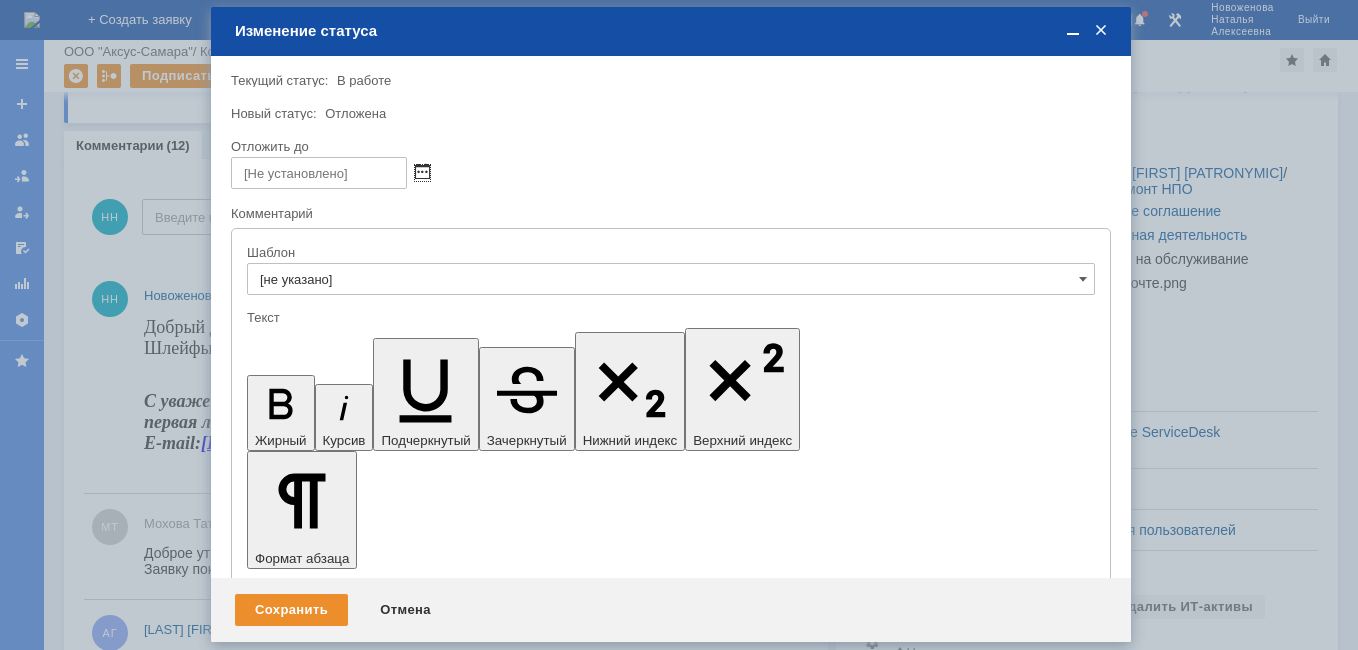 click at bounding box center [422, 173] 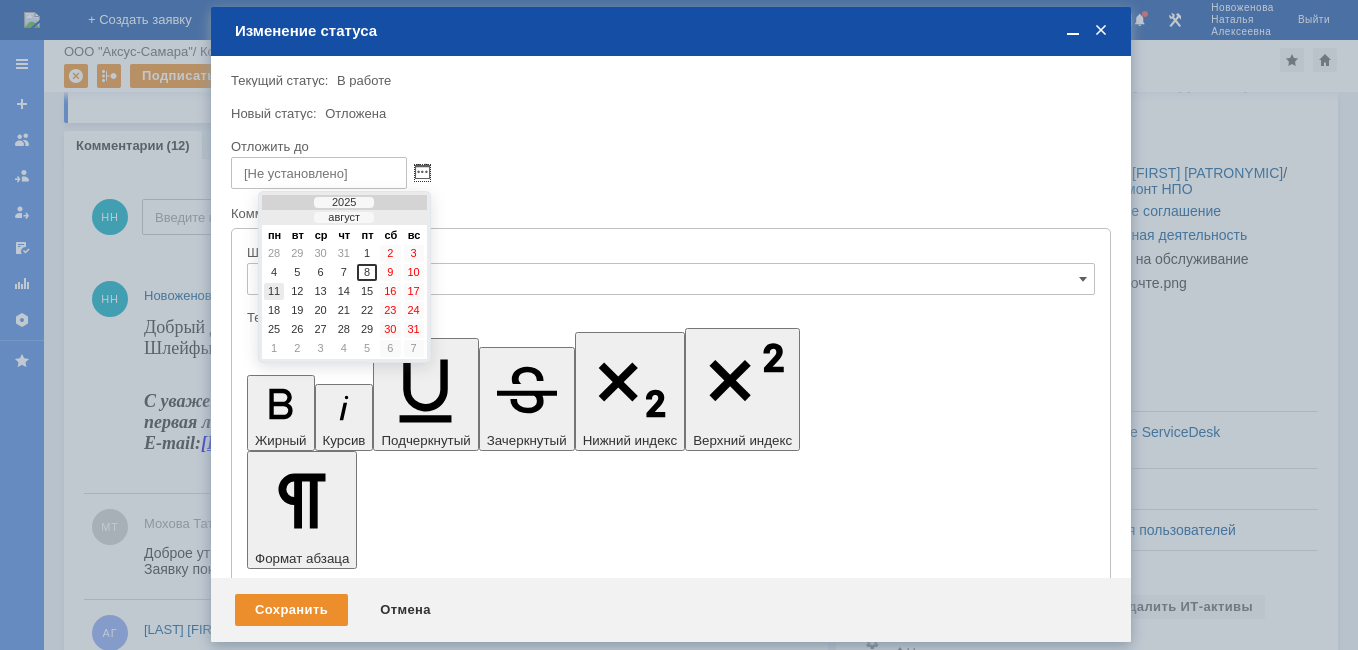 click on "11" at bounding box center (274, 291) 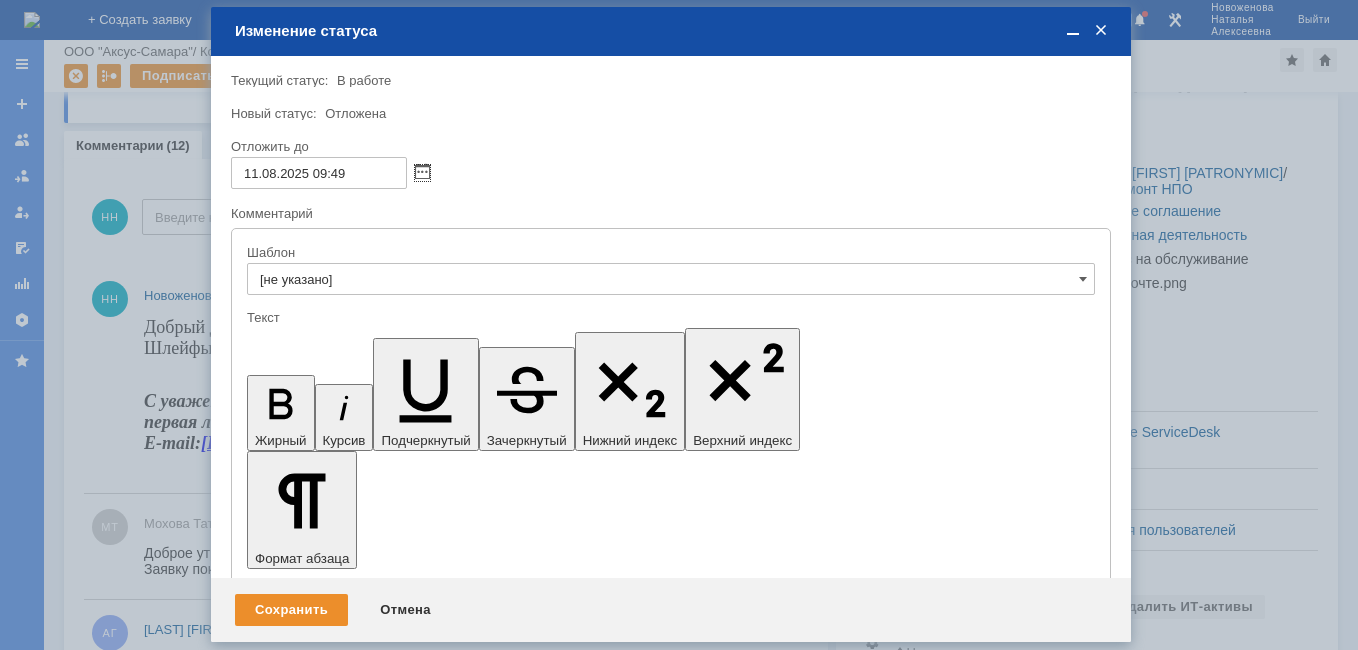 click on "11.08.2025 09:49" at bounding box center [319, 173] 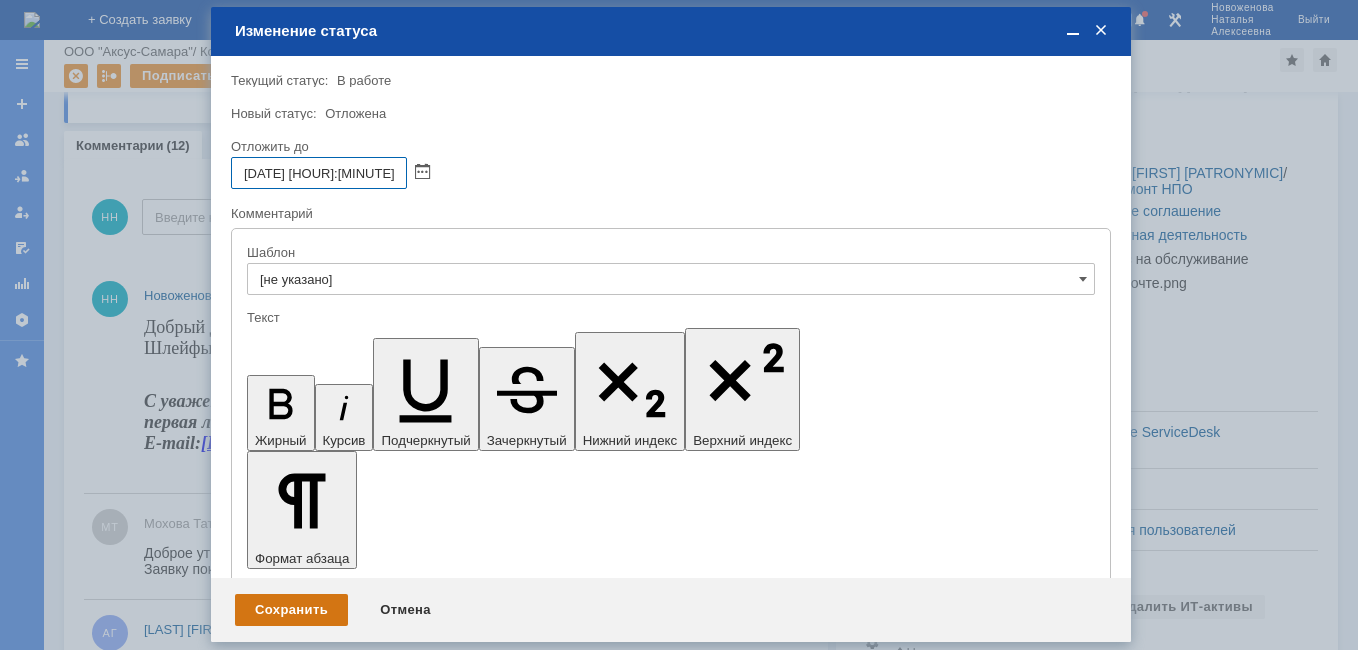 type on "11.08.2025 16:49" 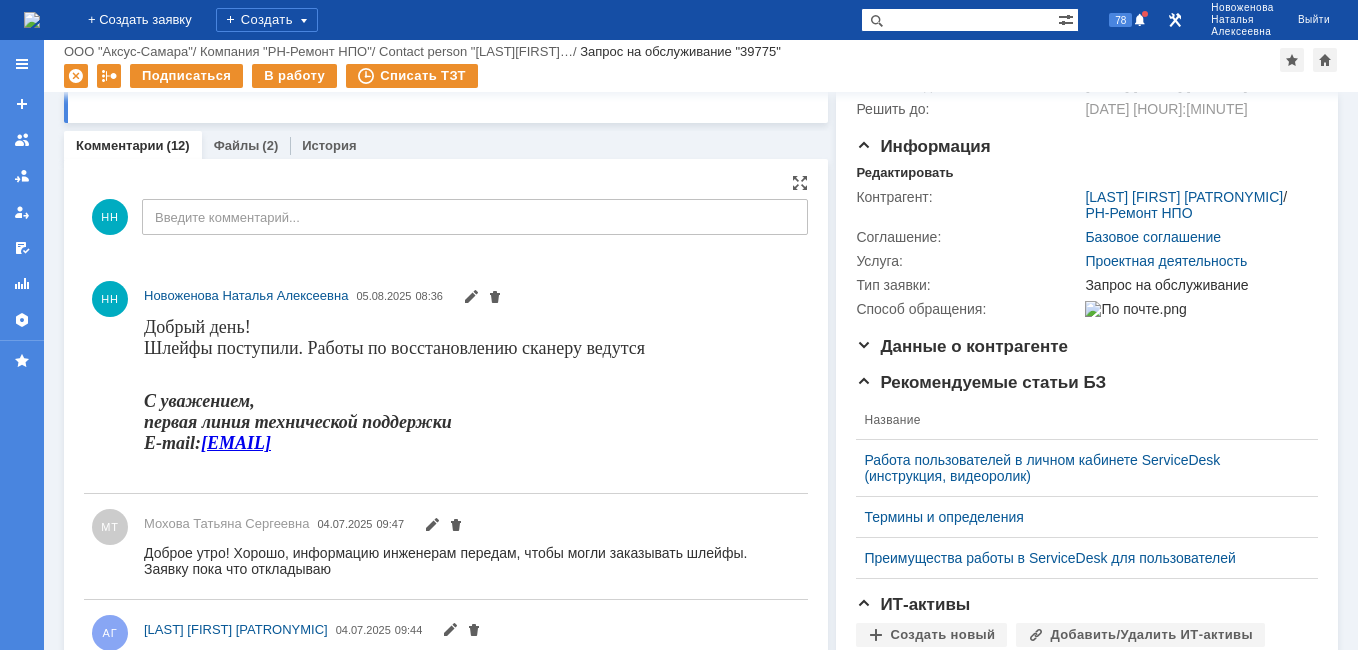 scroll, scrollTop: 0, scrollLeft: 0, axis: both 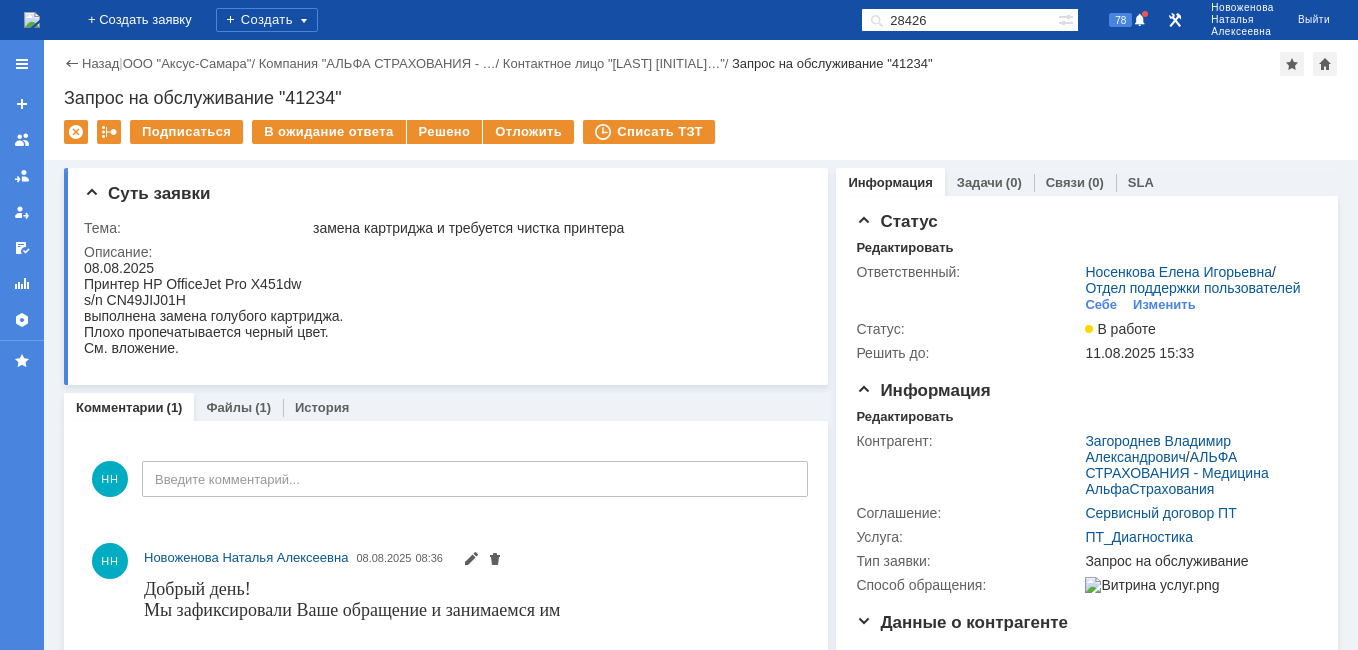 click at bounding box center [32, 20] 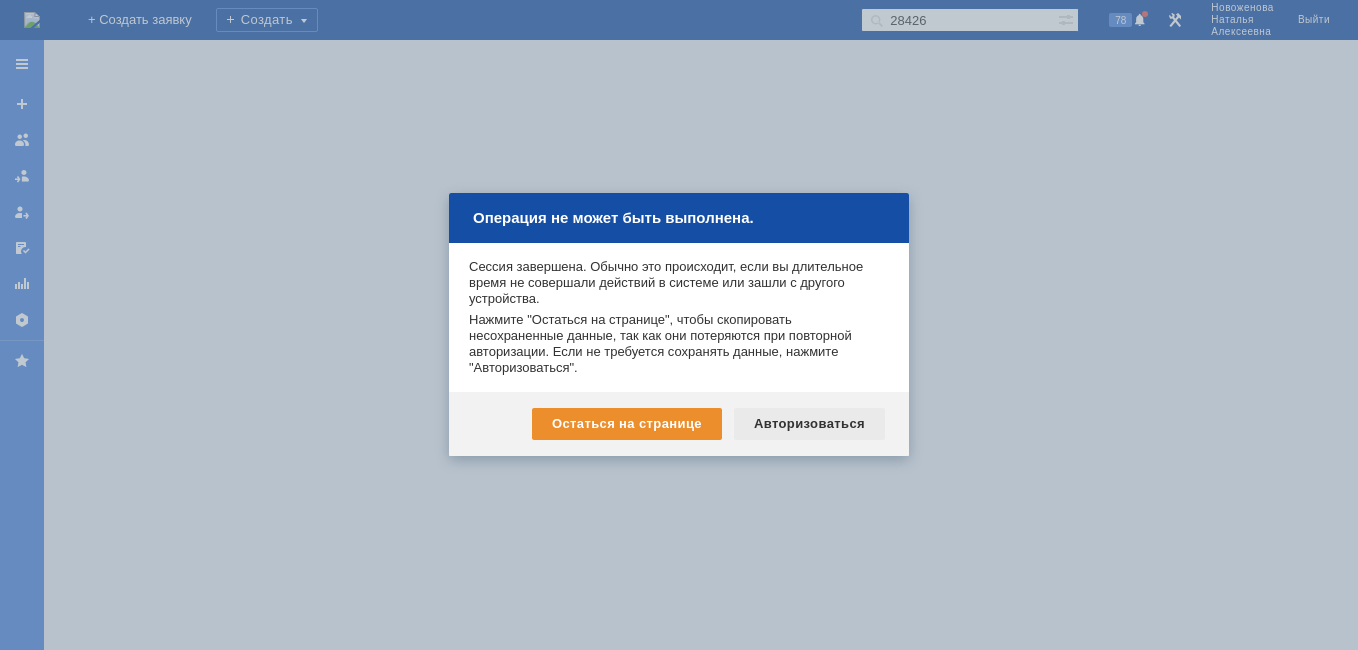 click on "Авторизоваться" at bounding box center (809, 424) 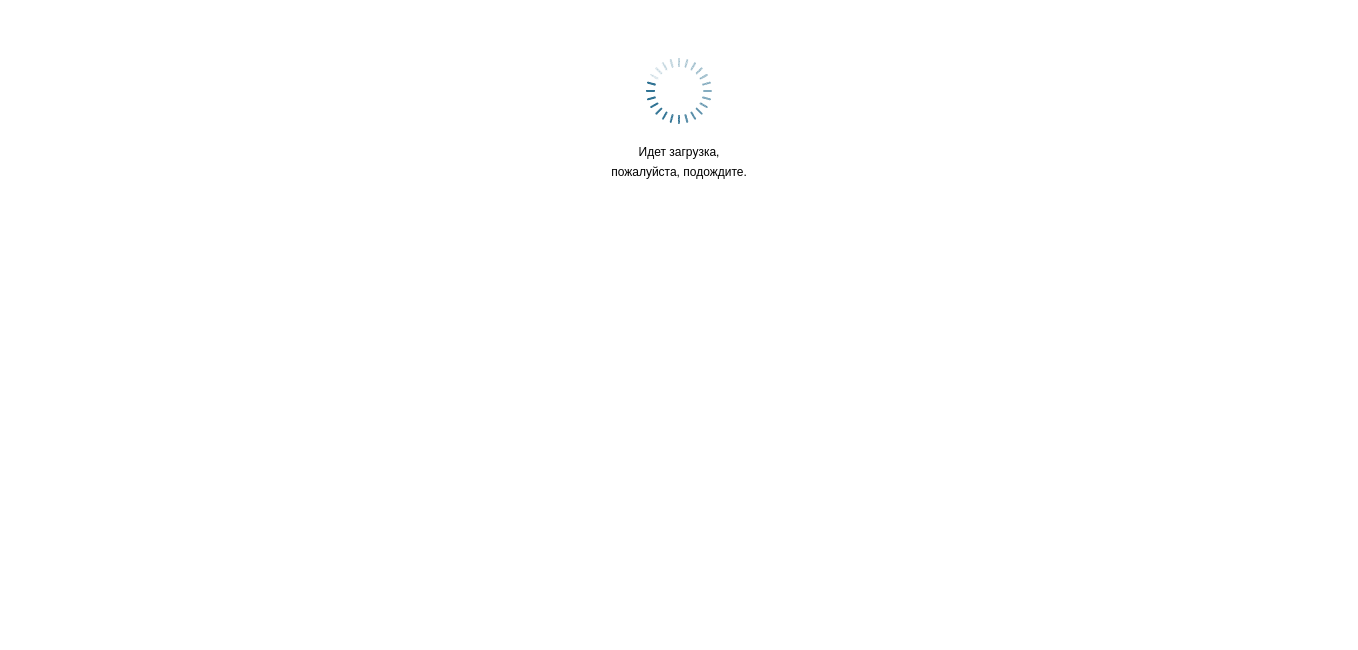 scroll, scrollTop: 0, scrollLeft: 0, axis: both 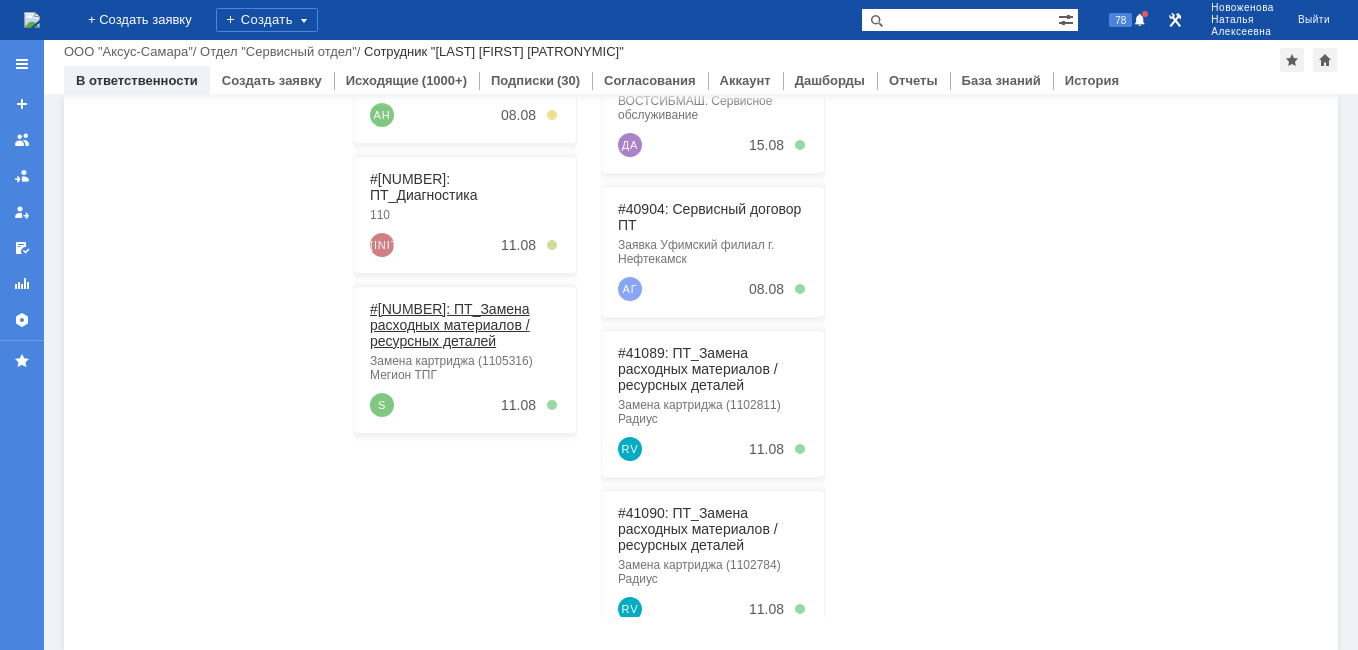 click on "#[NUMBER]: ПТ_Замена расходных материалов / ресурсных деталей" at bounding box center [450, 325] 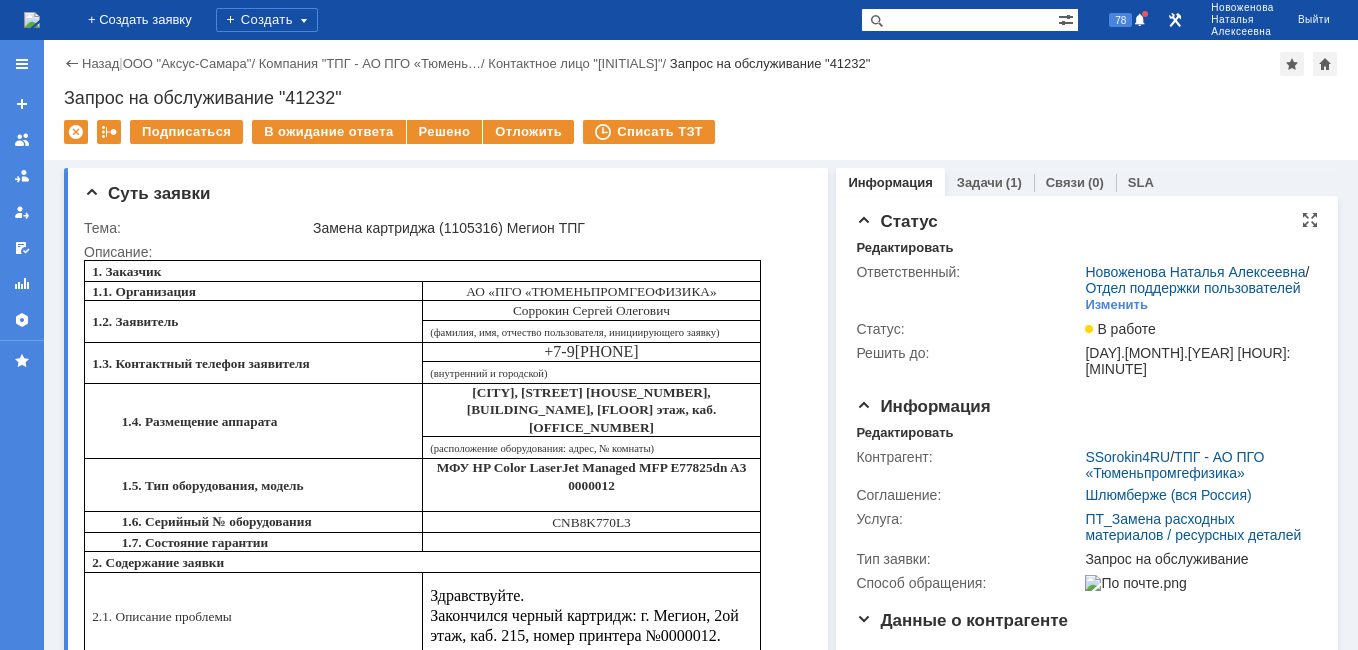 scroll, scrollTop: 0, scrollLeft: 0, axis: both 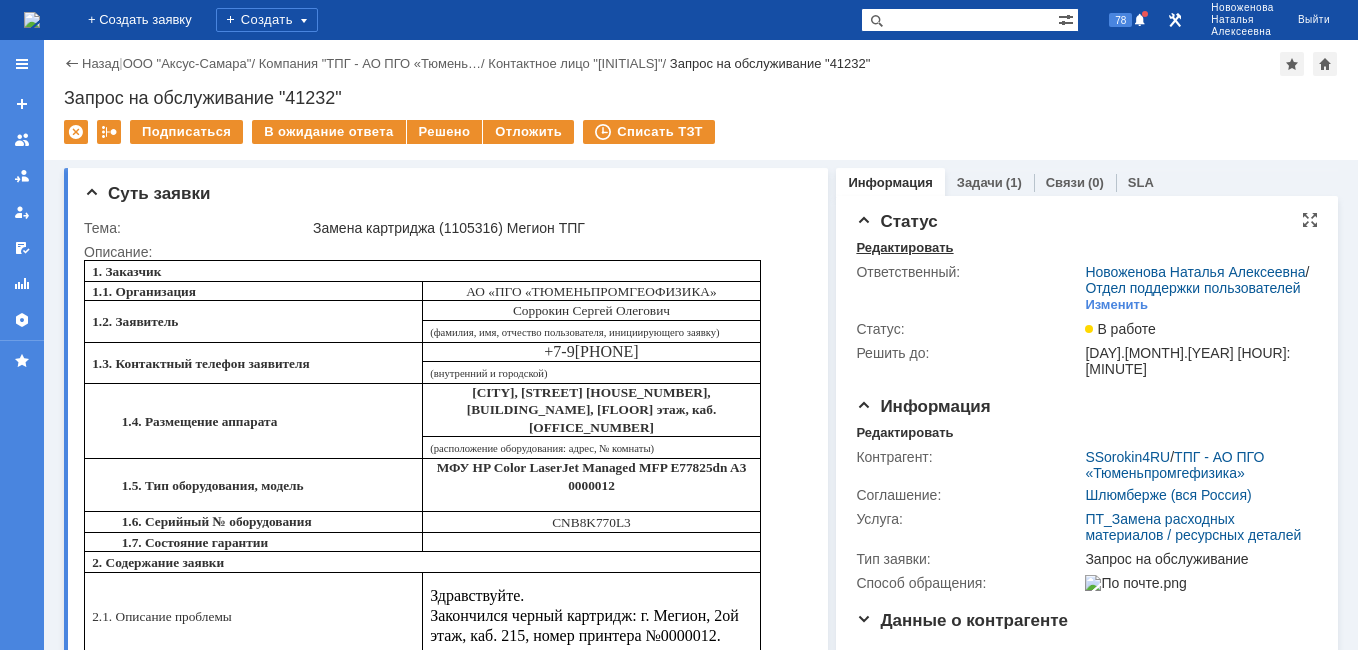click on "Редактировать" at bounding box center [904, 248] 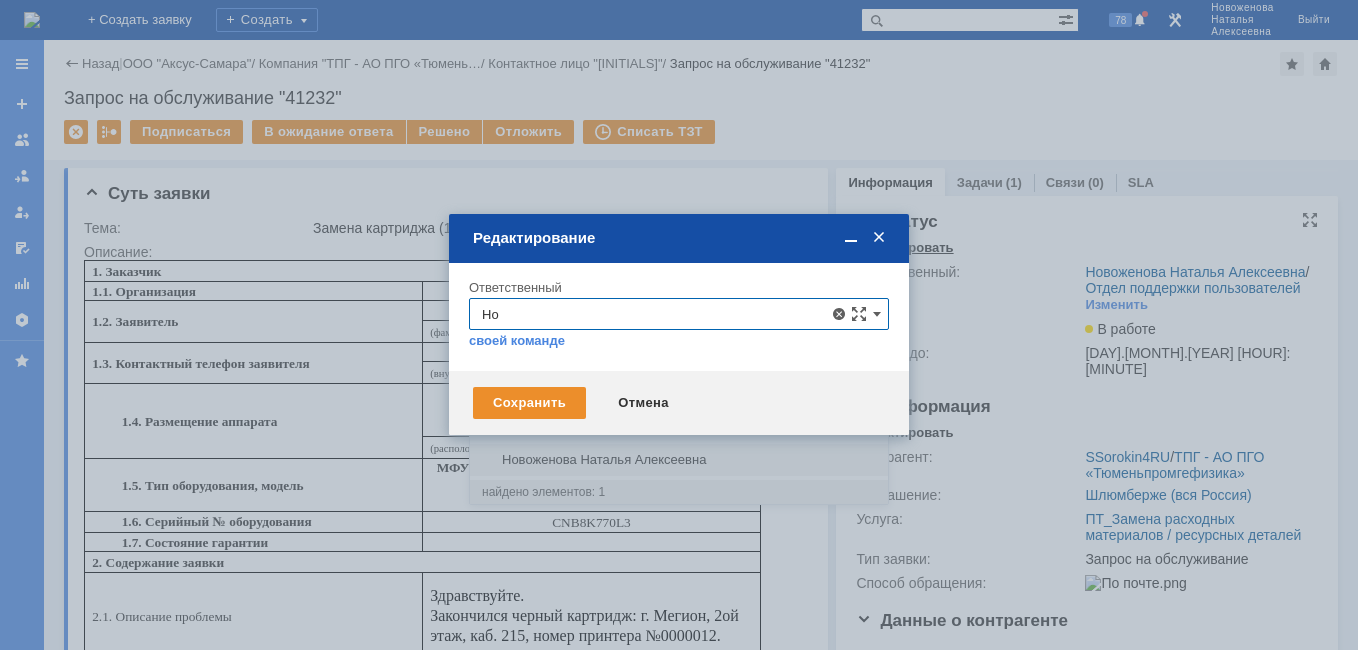 type on "Н" 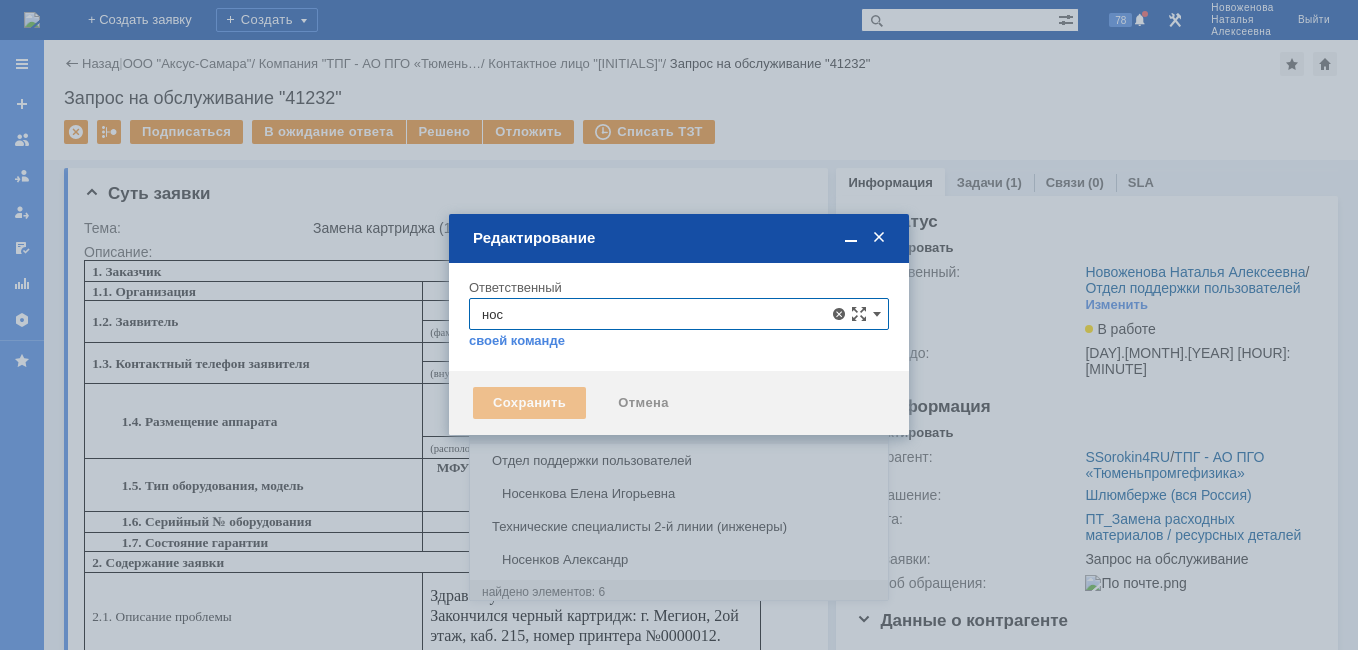 scroll, scrollTop: 135, scrollLeft: 0, axis: vertical 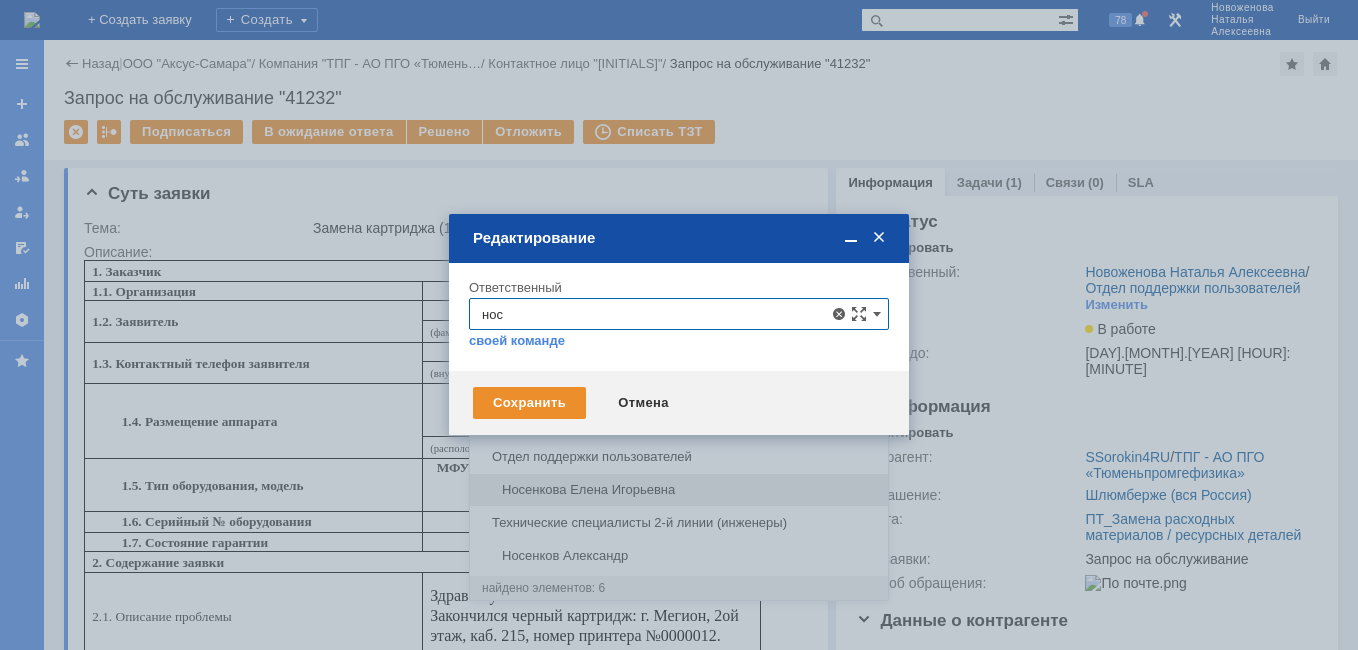 click on "Носенкова Елена Игорьевна" at bounding box center (679, 490) 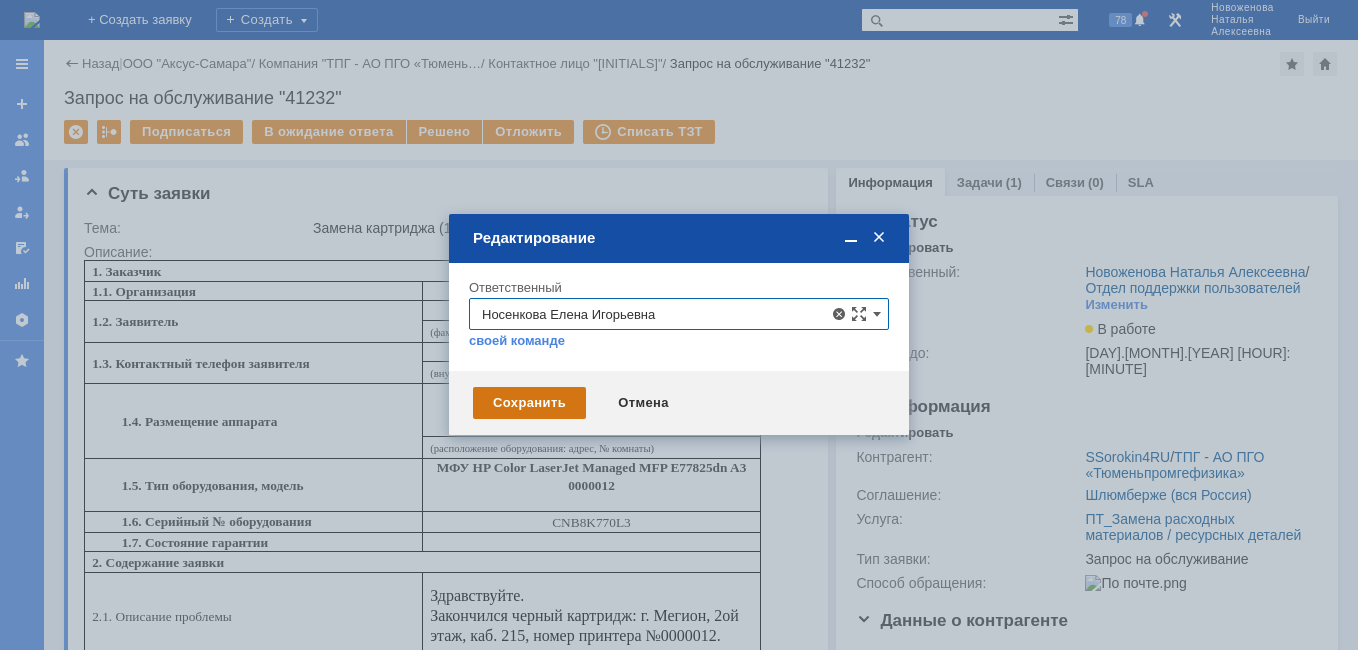 type on "Носенкова Елена Игорьевна" 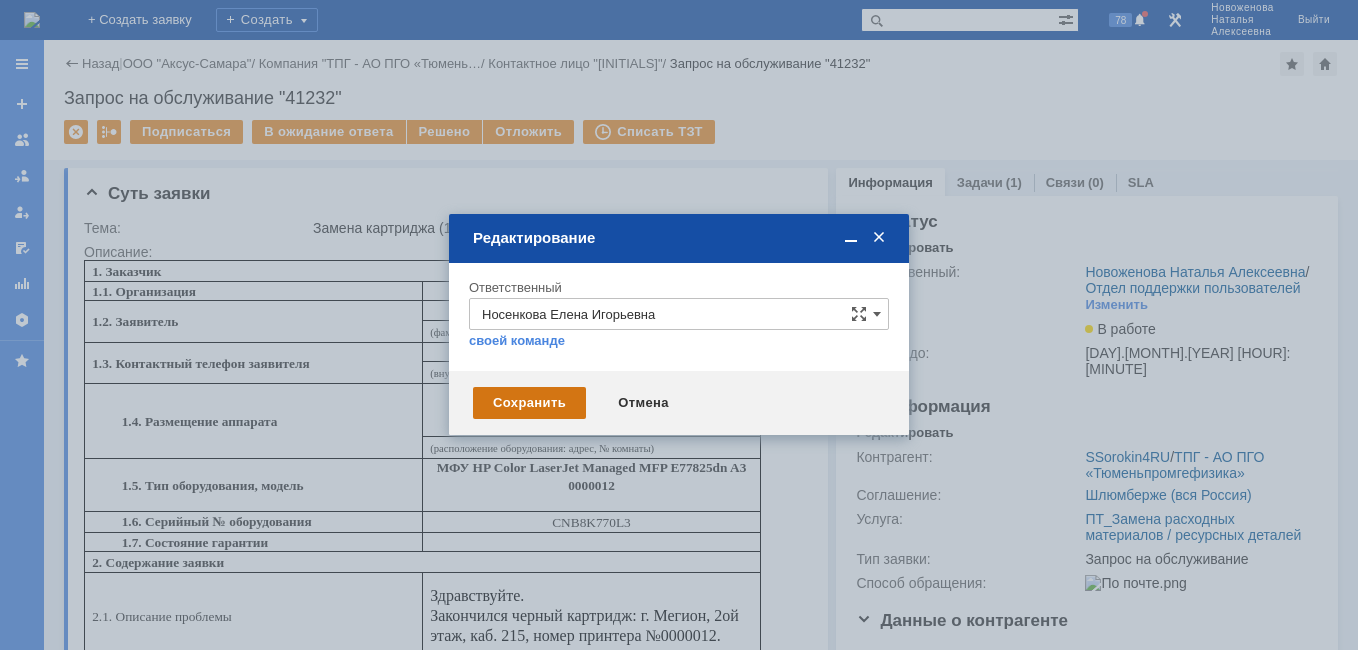 click on "Сохранить" at bounding box center [529, 403] 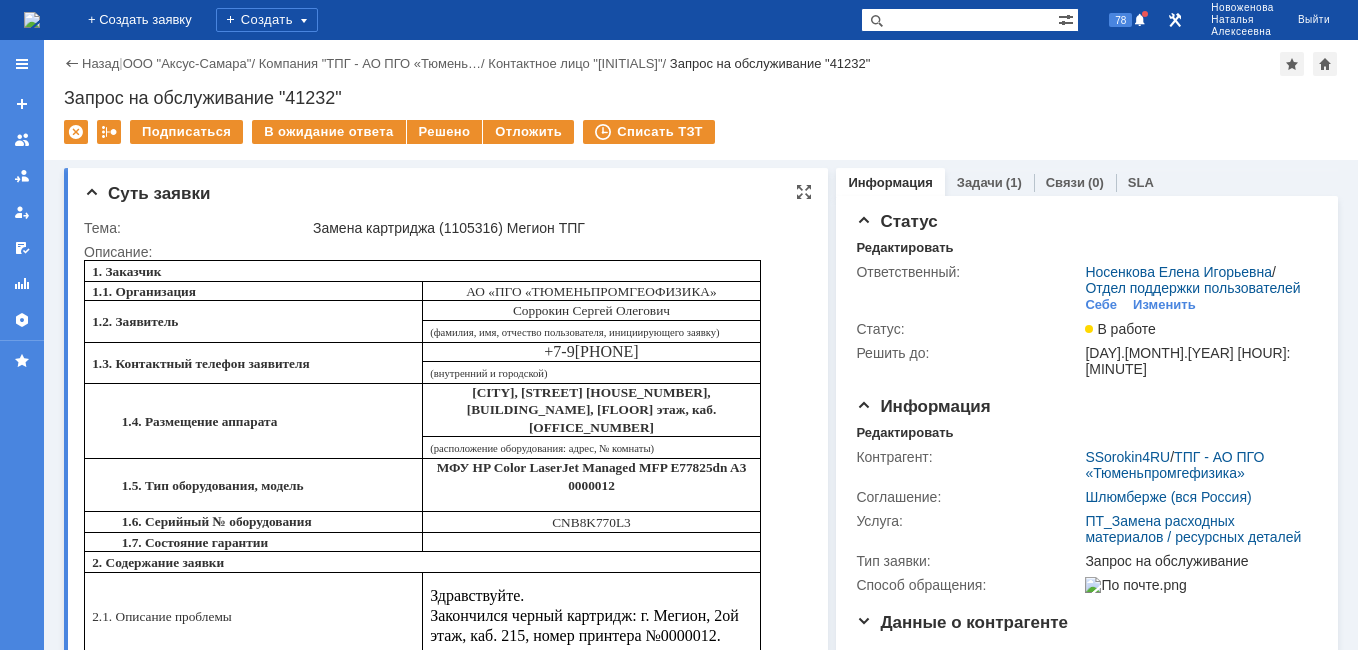 scroll, scrollTop: 0, scrollLeft: 0, axis: both 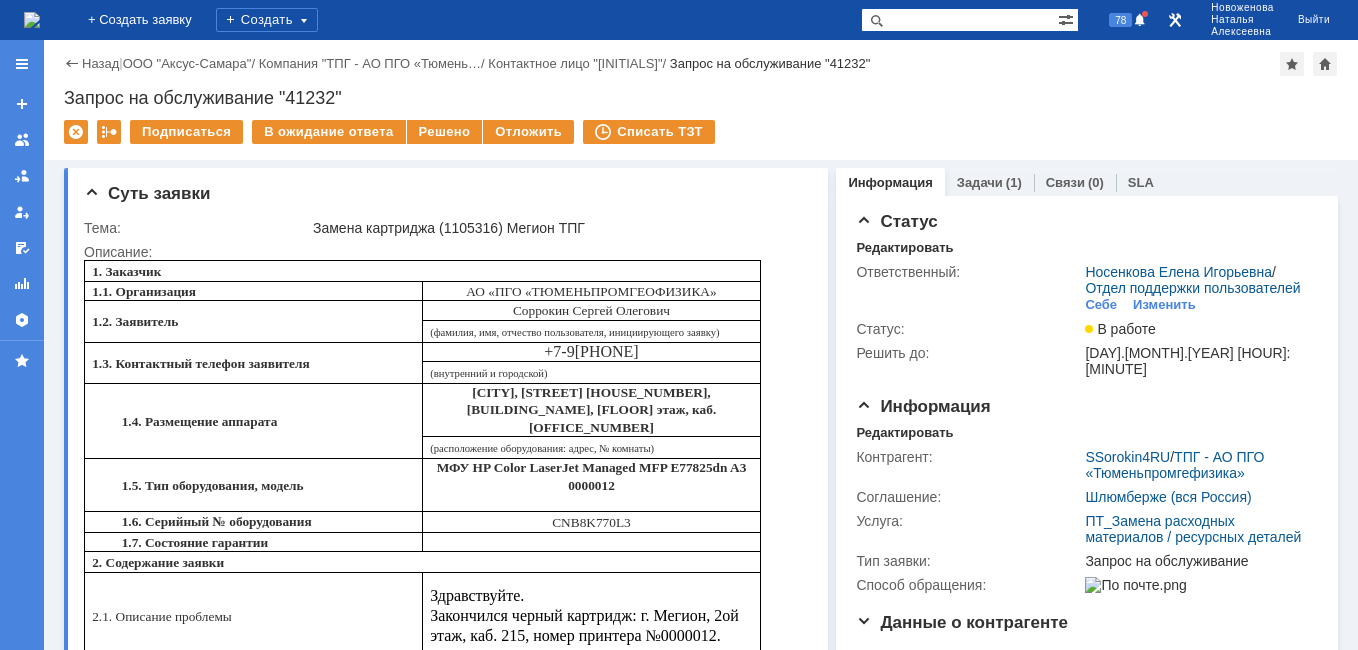 click at bounding box center (32, 20) 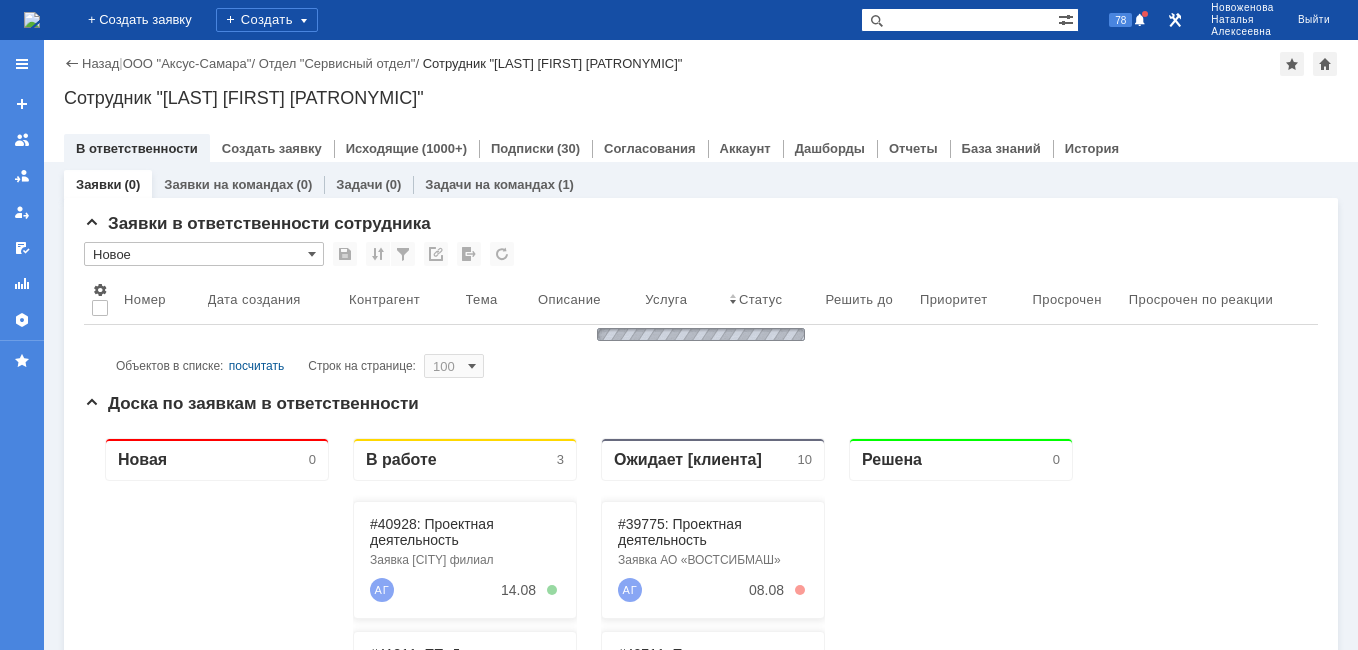 scroll, scrollTop: 0, scrollLeft: 0, axis: both 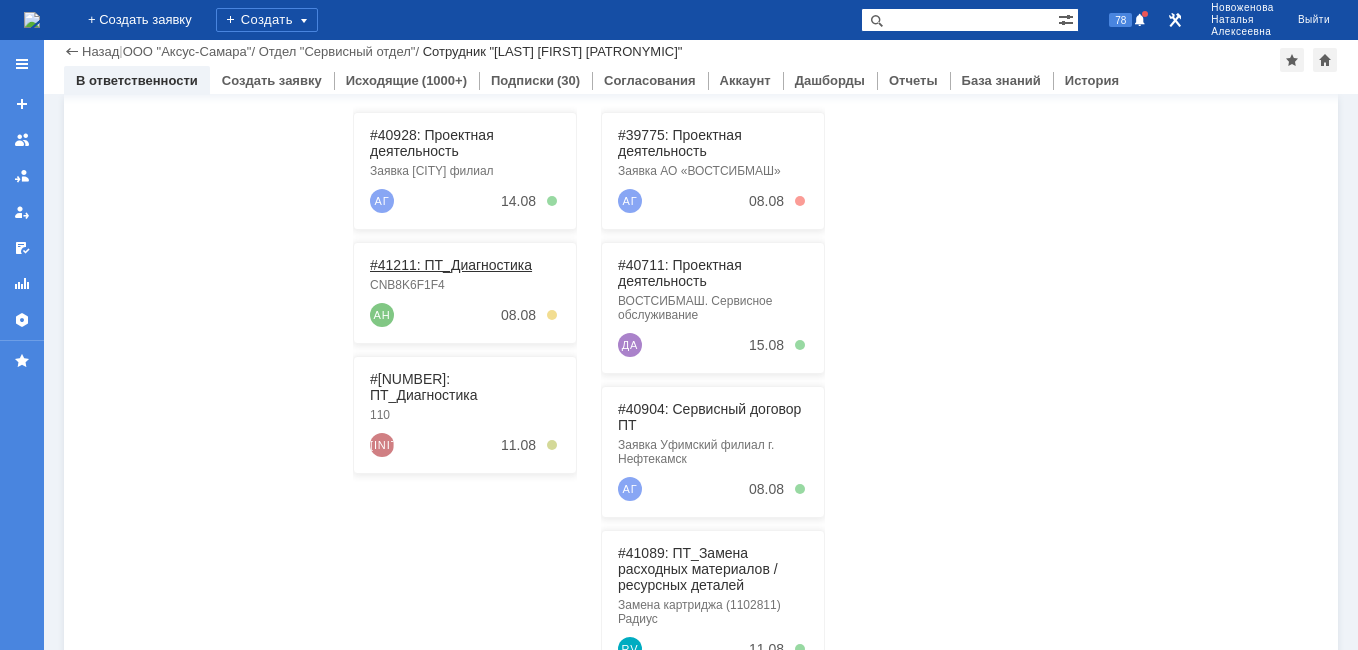click on "#41211: ПТ_Диагностика" at bounding box center [451, 265] 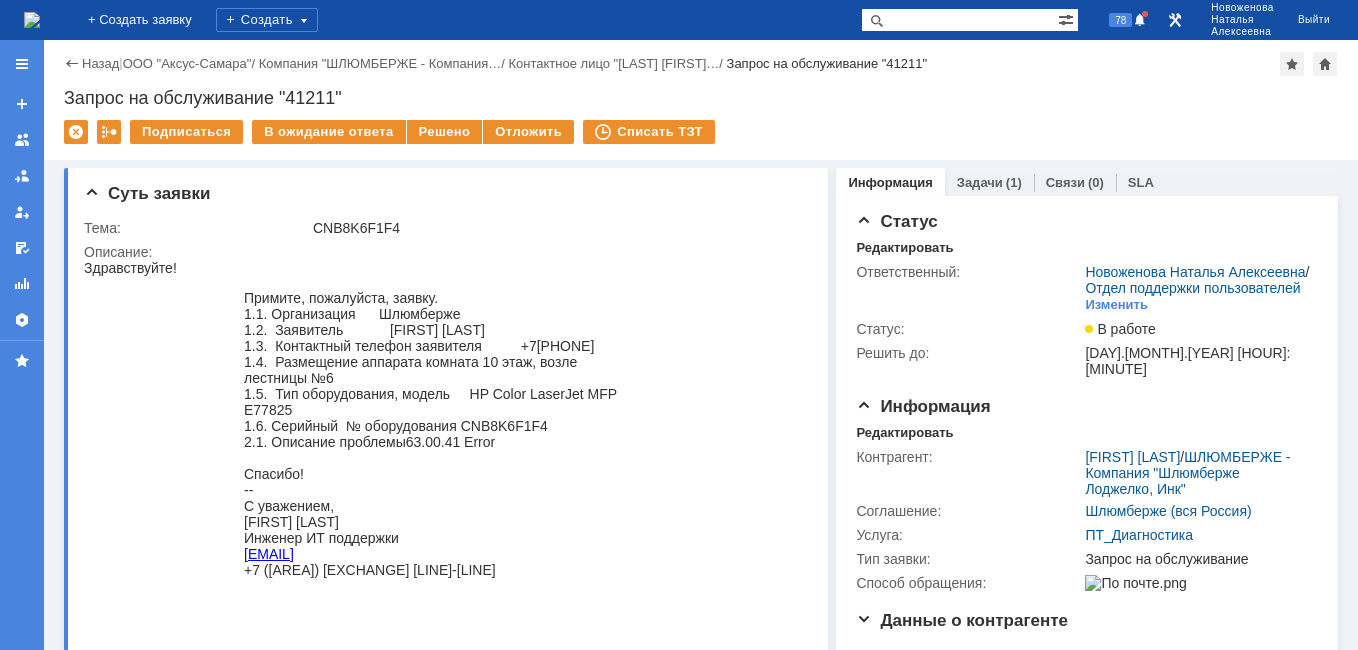 scroll, scrollTop: 0, scrollLeft: 0, axis: both 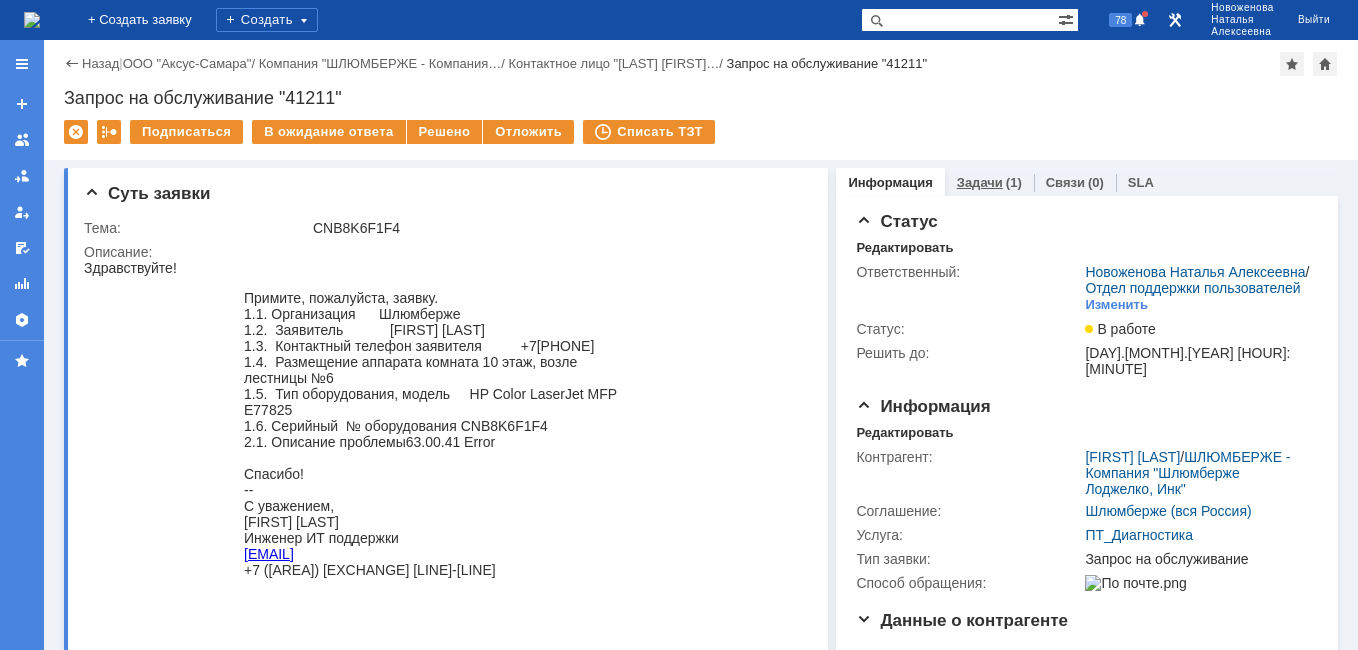 click on "Задачи" at bounding box center [980, 182] 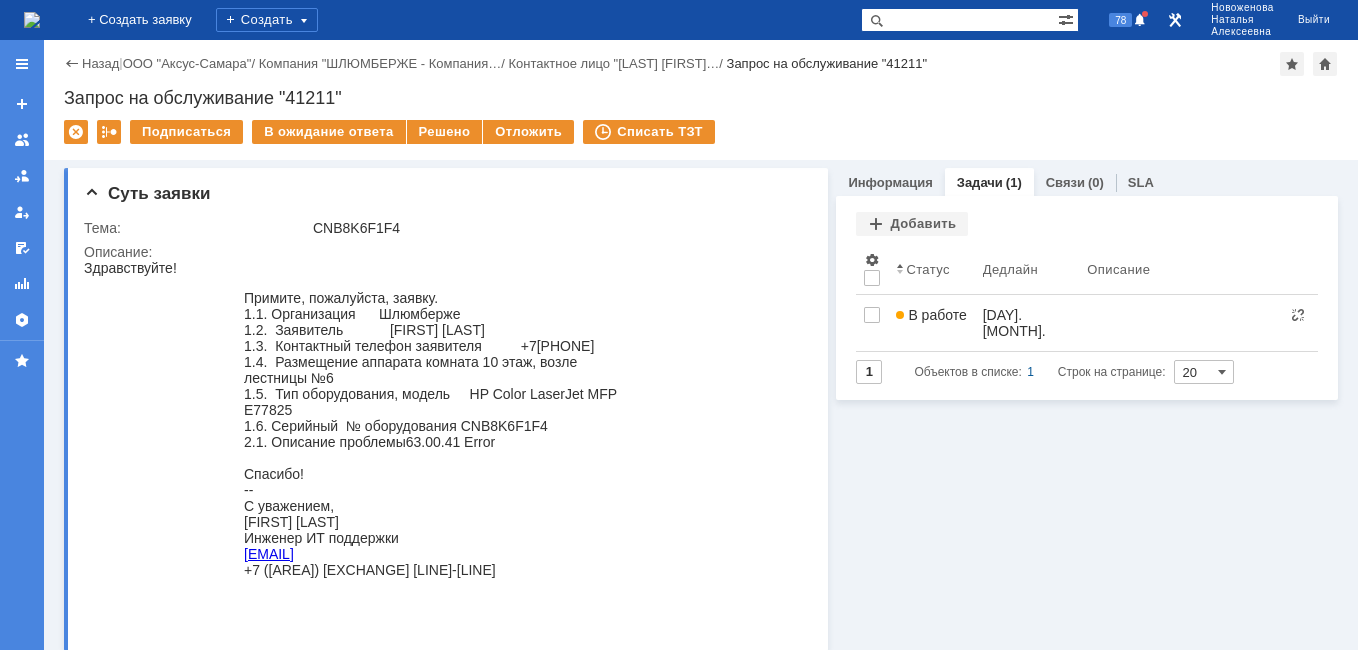 scroll, scrollTop: 0, scrollLeft: 0, axis: both 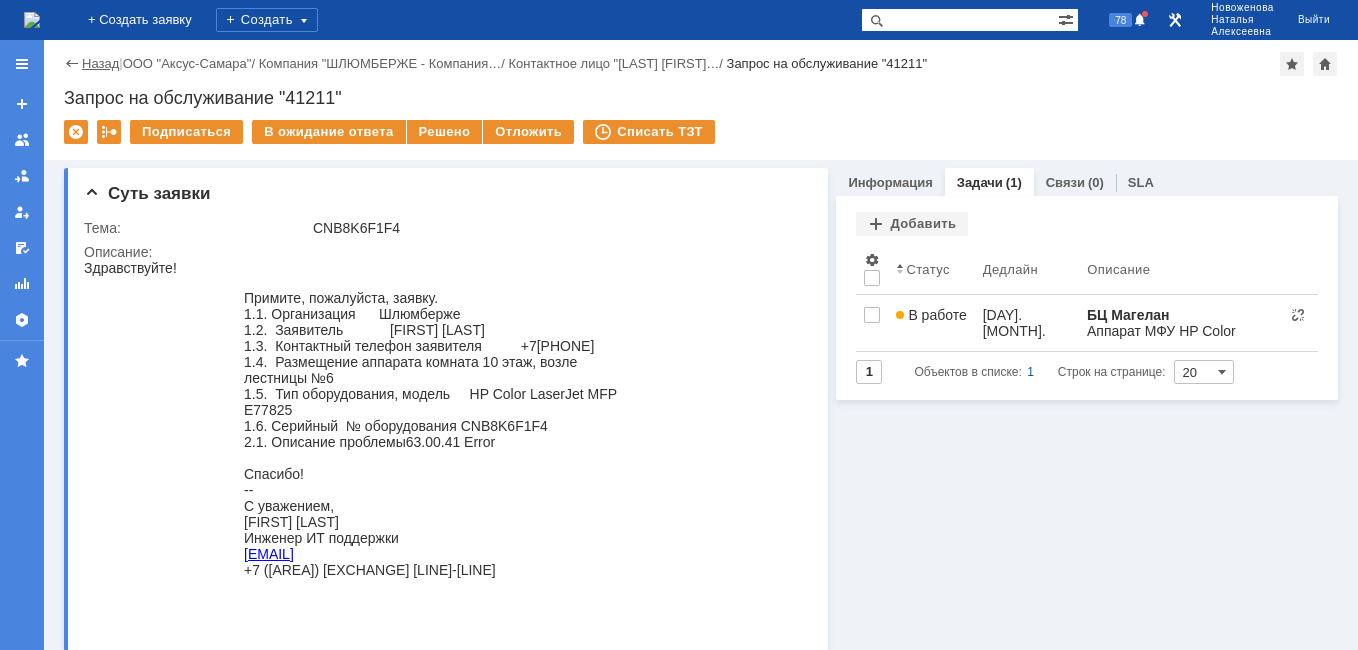 click on "Назад" at bounding box center (100, 63) 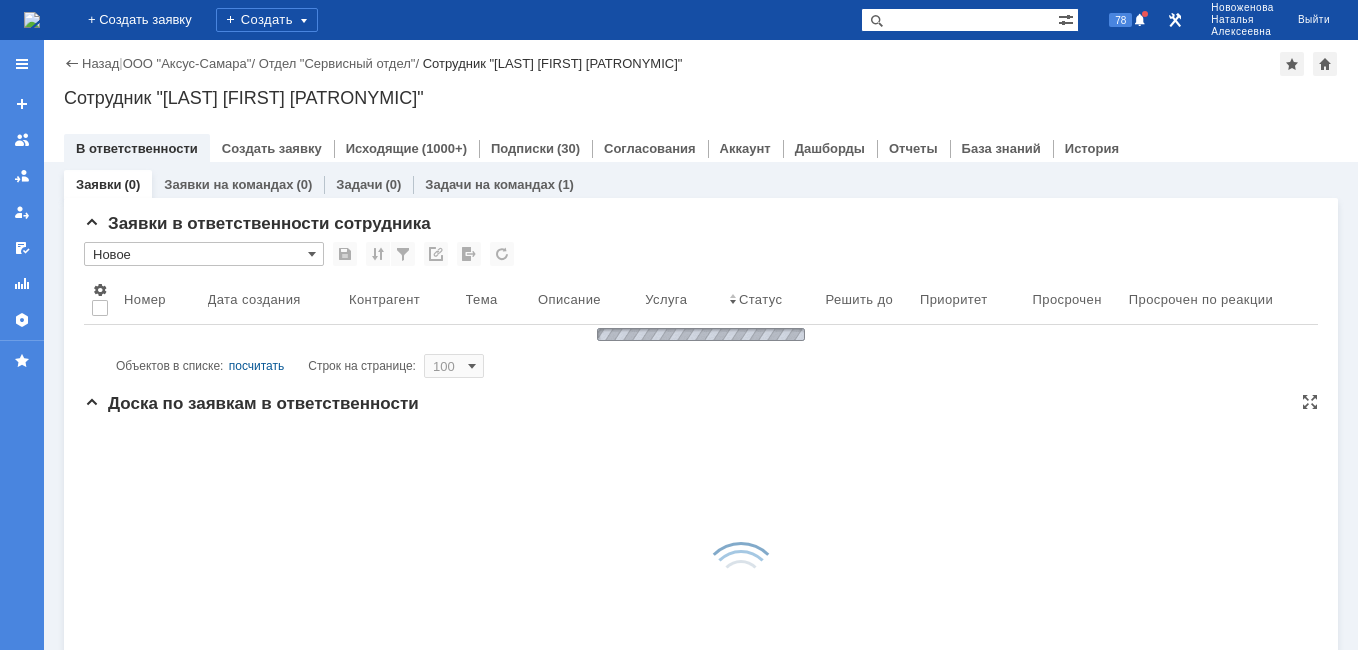 scroll, scrollTop: 0, scrollLeft: 0, axis: both 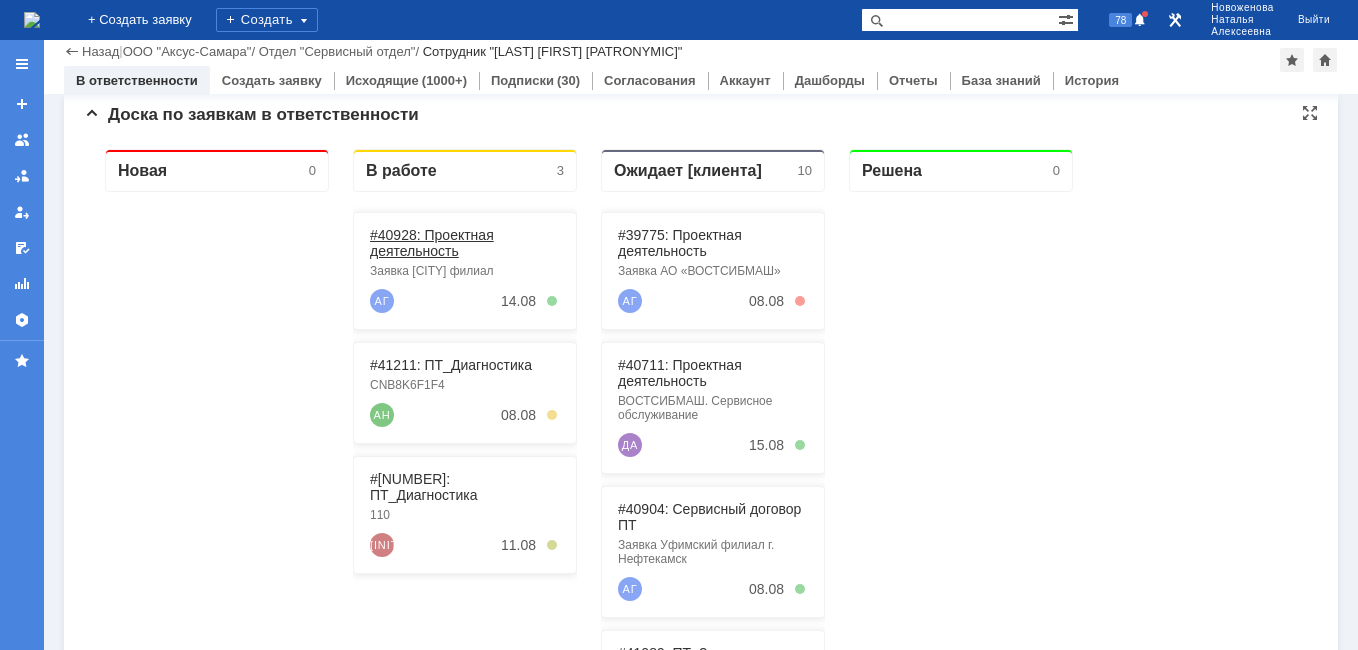 click on "#40928: Проектная деятельность" at bounding box center [432, 243] 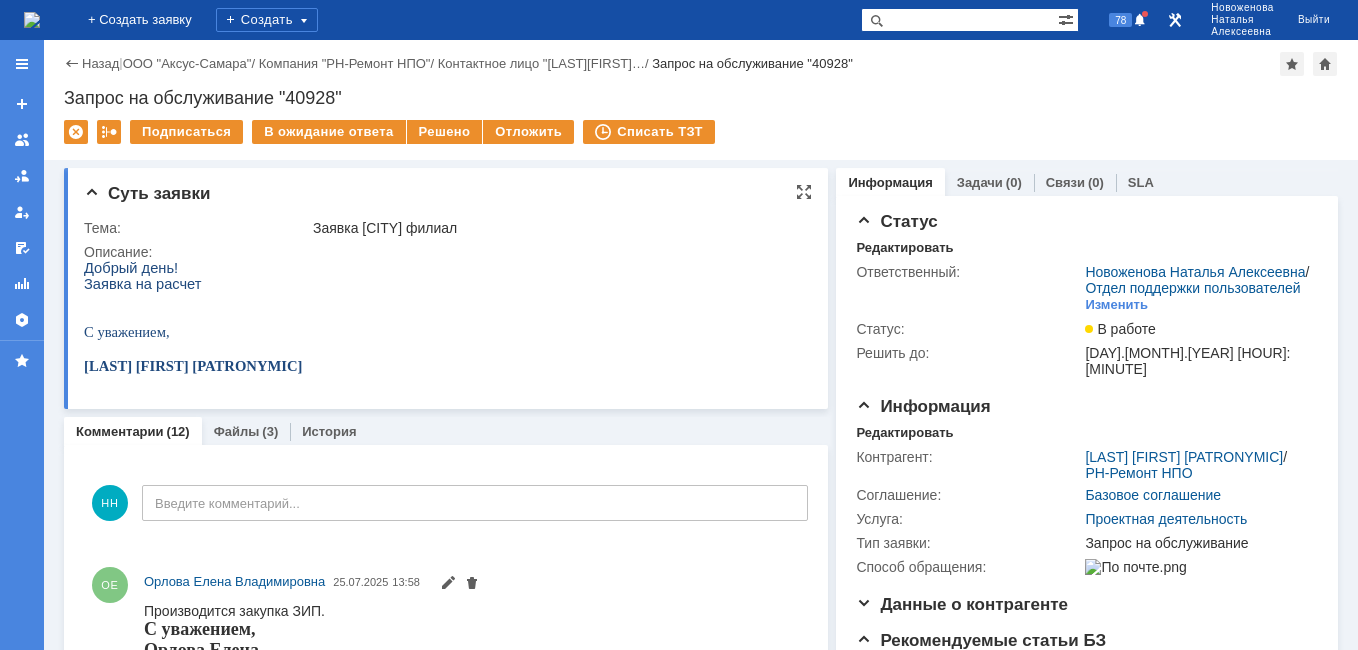 scroll, scrollTop: 0, scrollLeft: 0, axis: both 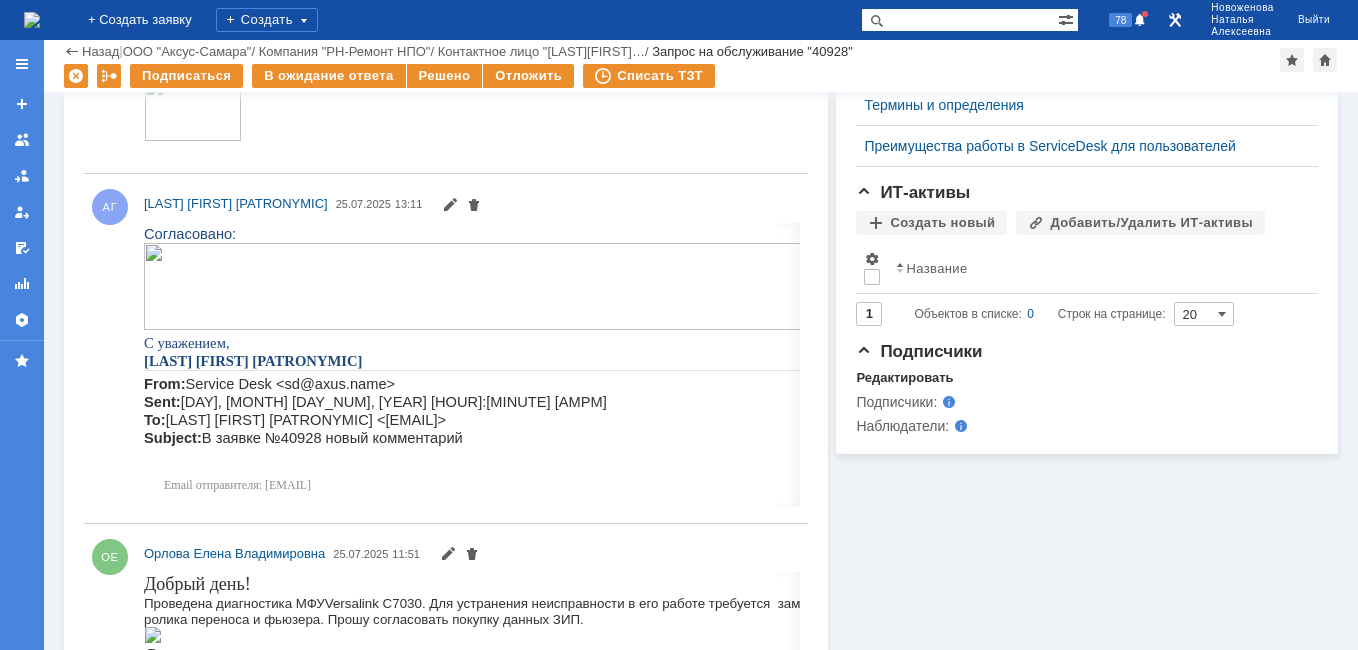 click at bounding box center (32, 20) 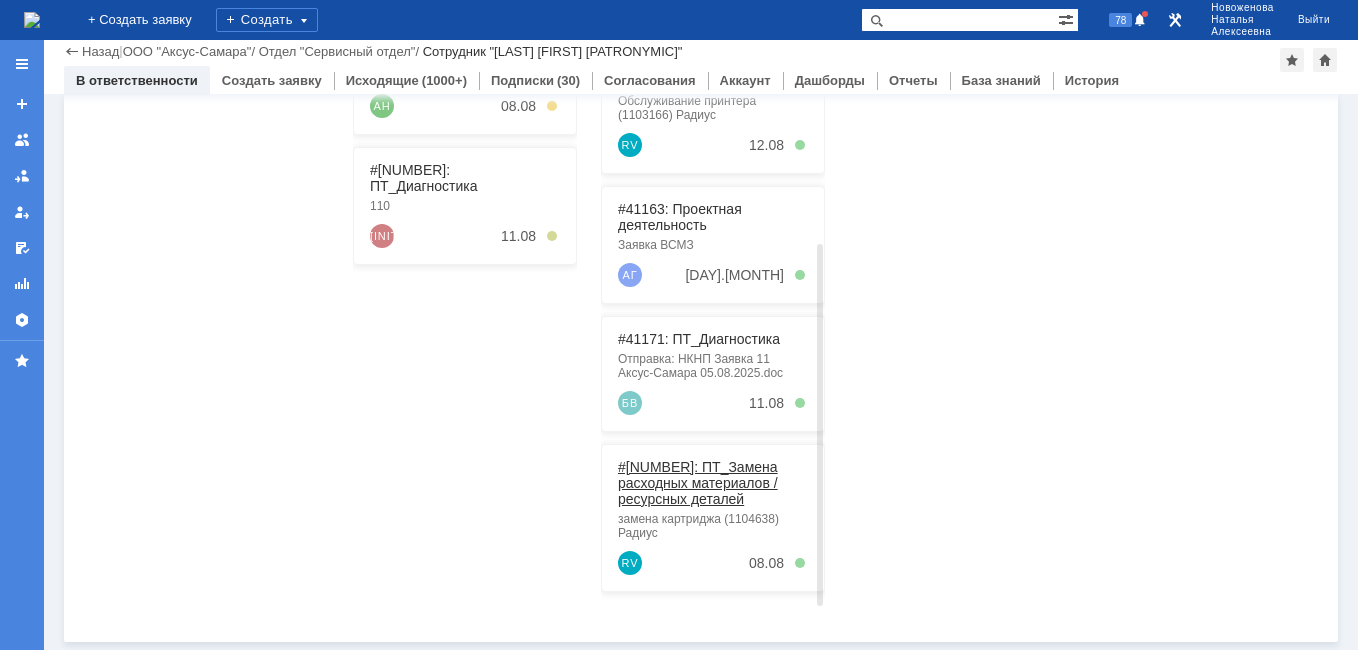 click on "#[NUMBER]: ПТ_Замена расходных материалов / ресурсных деталей" at bounding box center [698, 483] 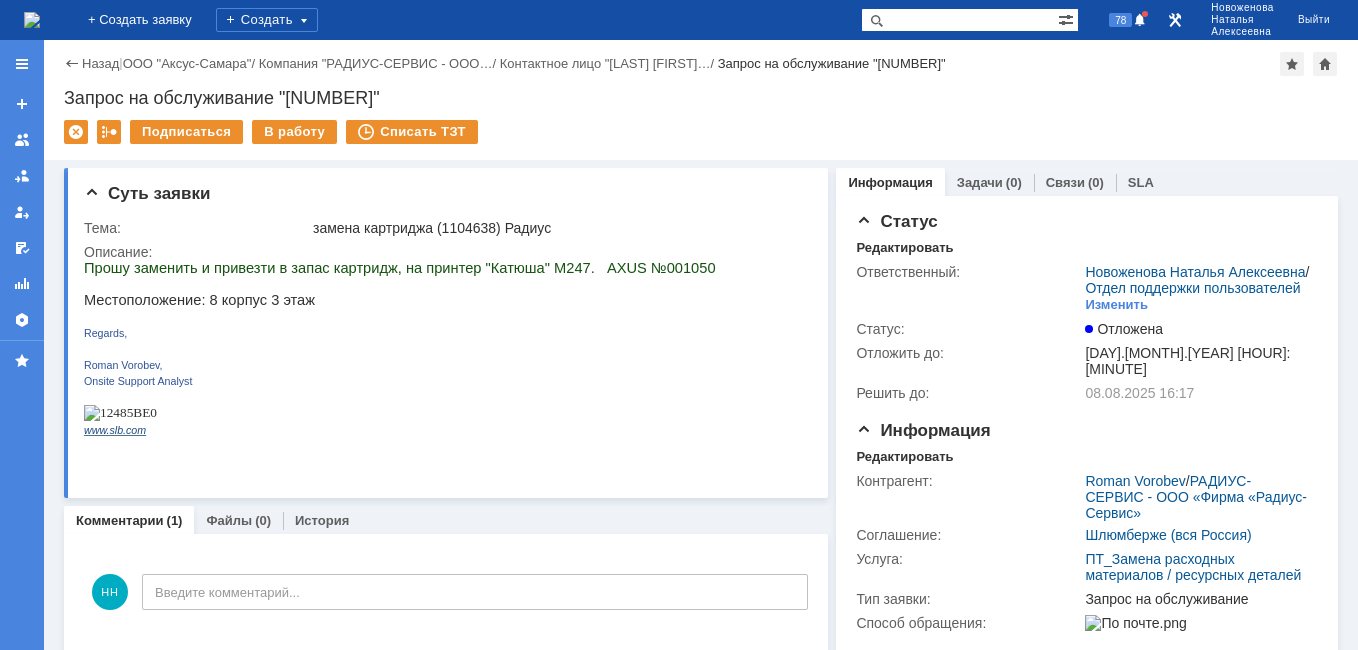 click at bounding box center [32, 20] 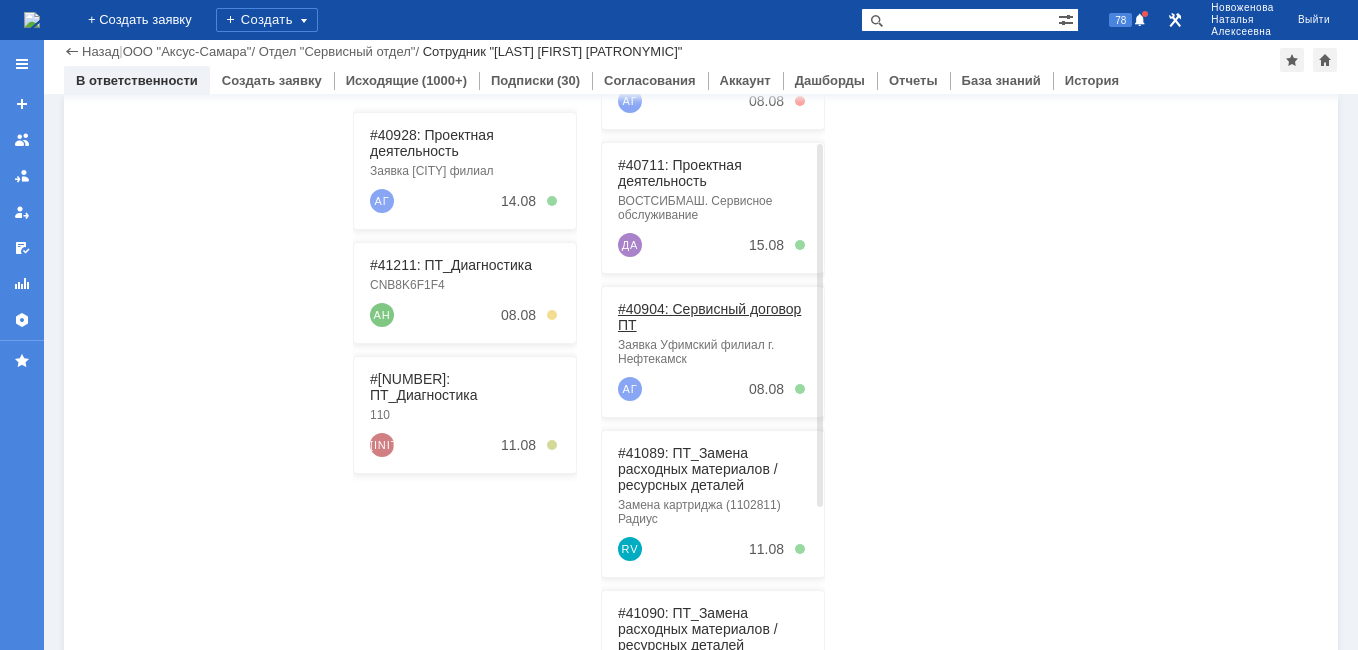 click on "#40904: Сервисный договор ПТ" at bounding box center [709, 317] 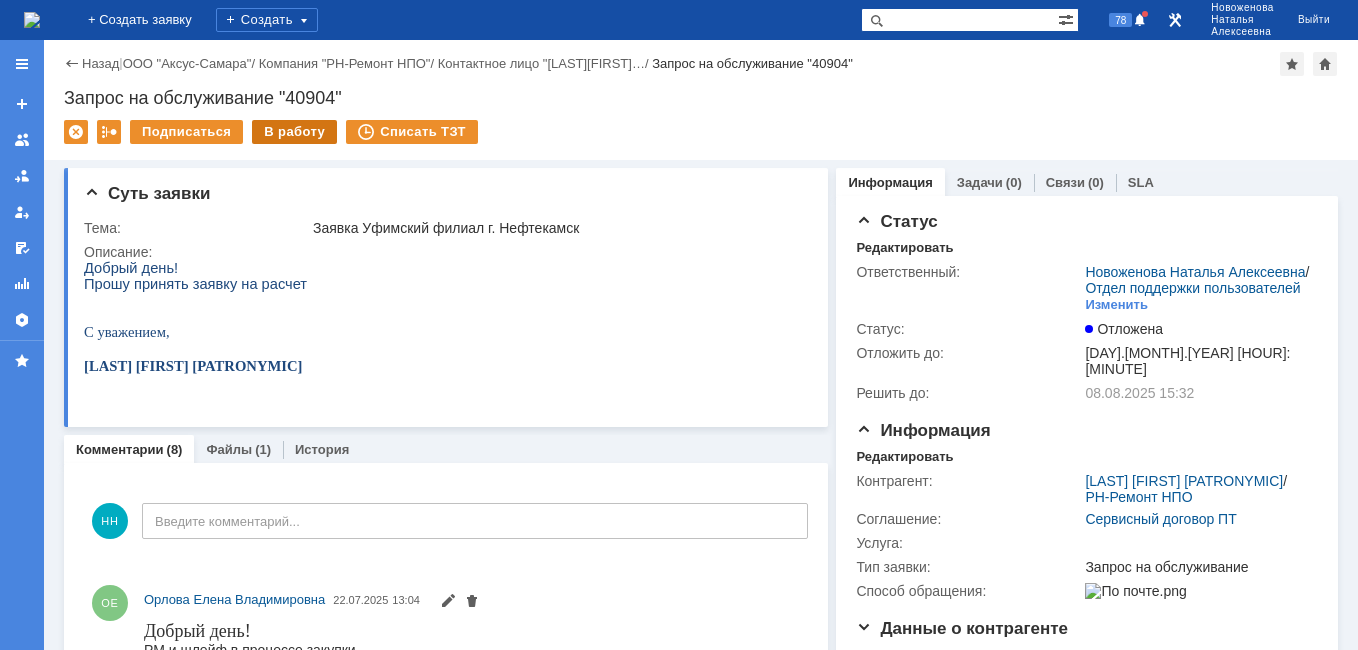 click on "В работу" at bounding box center [294, 132] 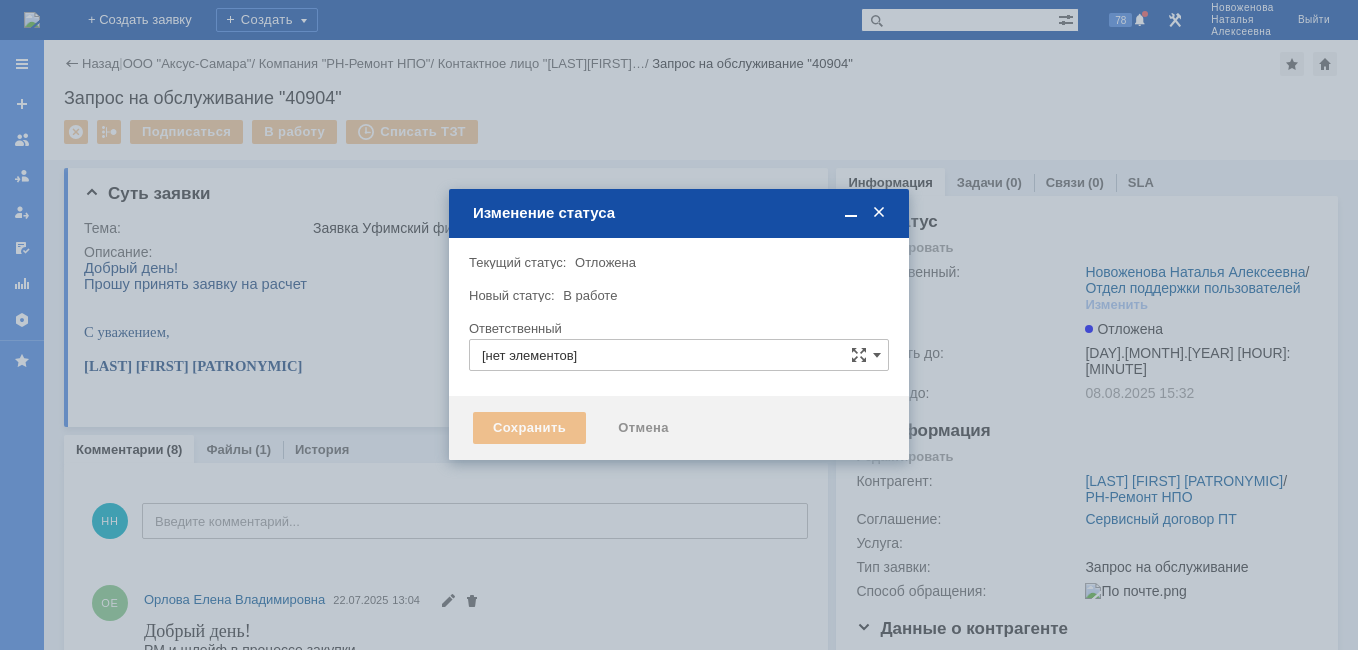 type on "Новоженова Наталья Алексеевна" 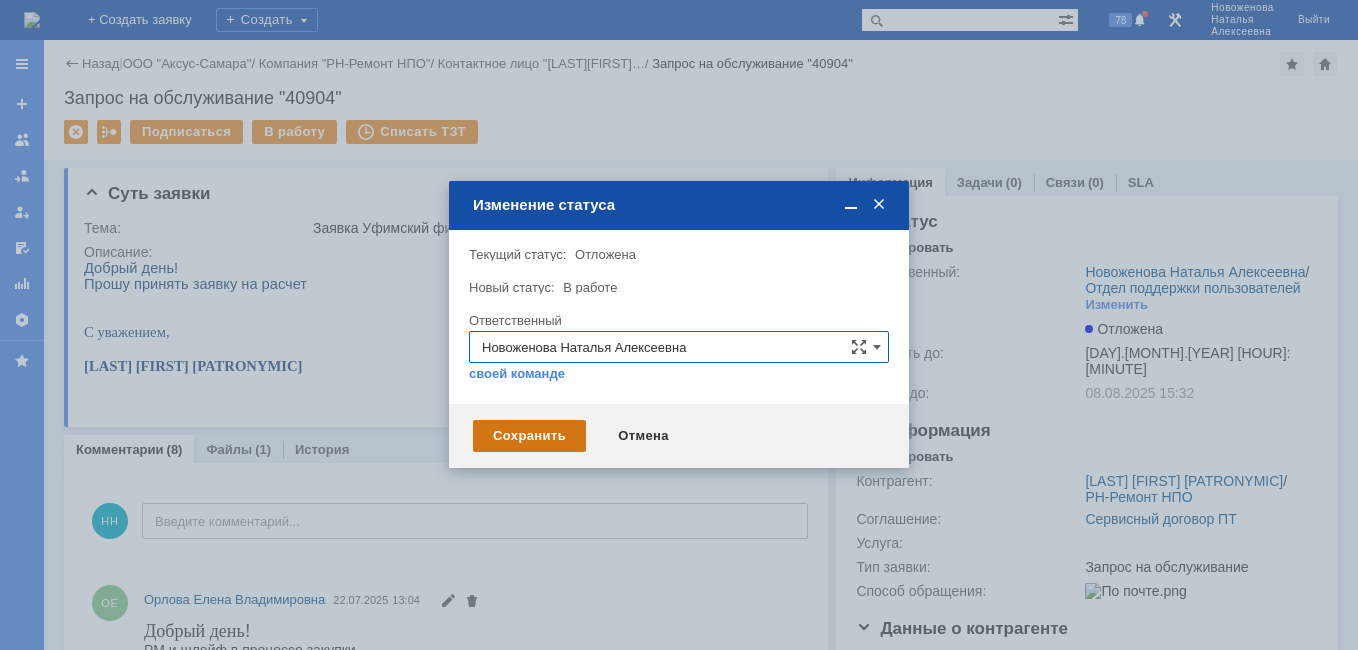 click on "Сохранить" at bounding box center [529, 436] 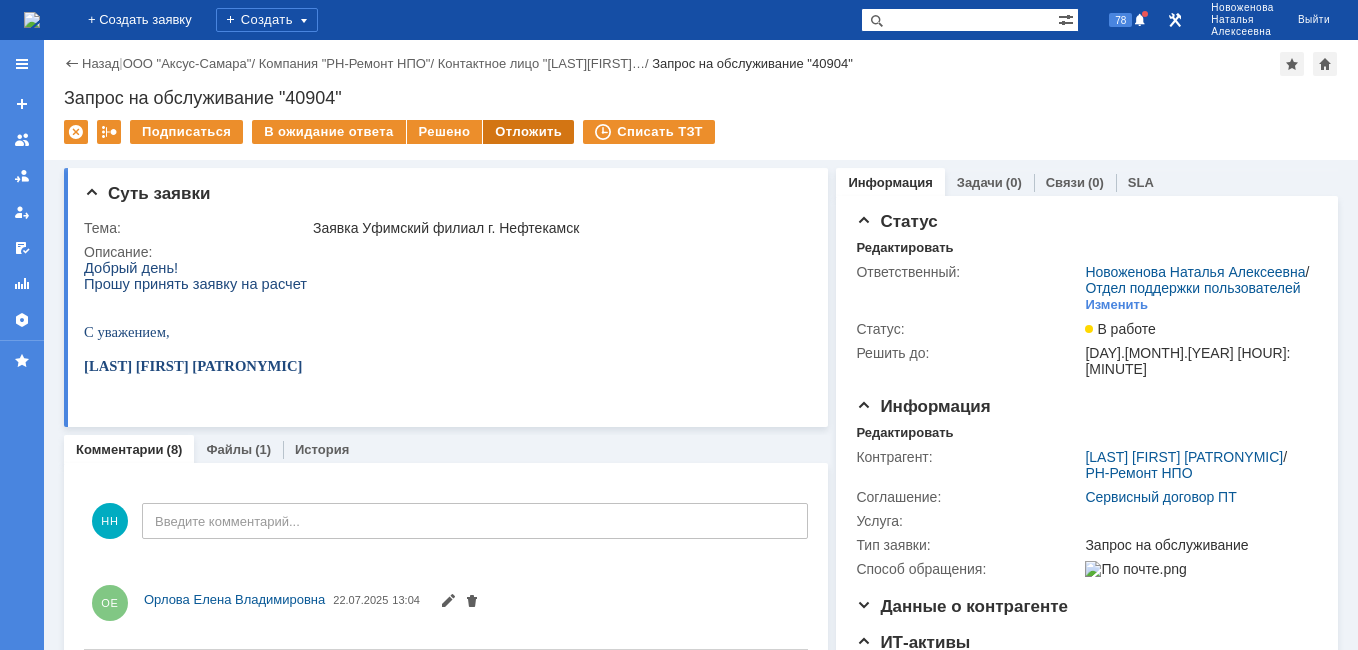 click on "Отложить" at bounding box center (528, 132) 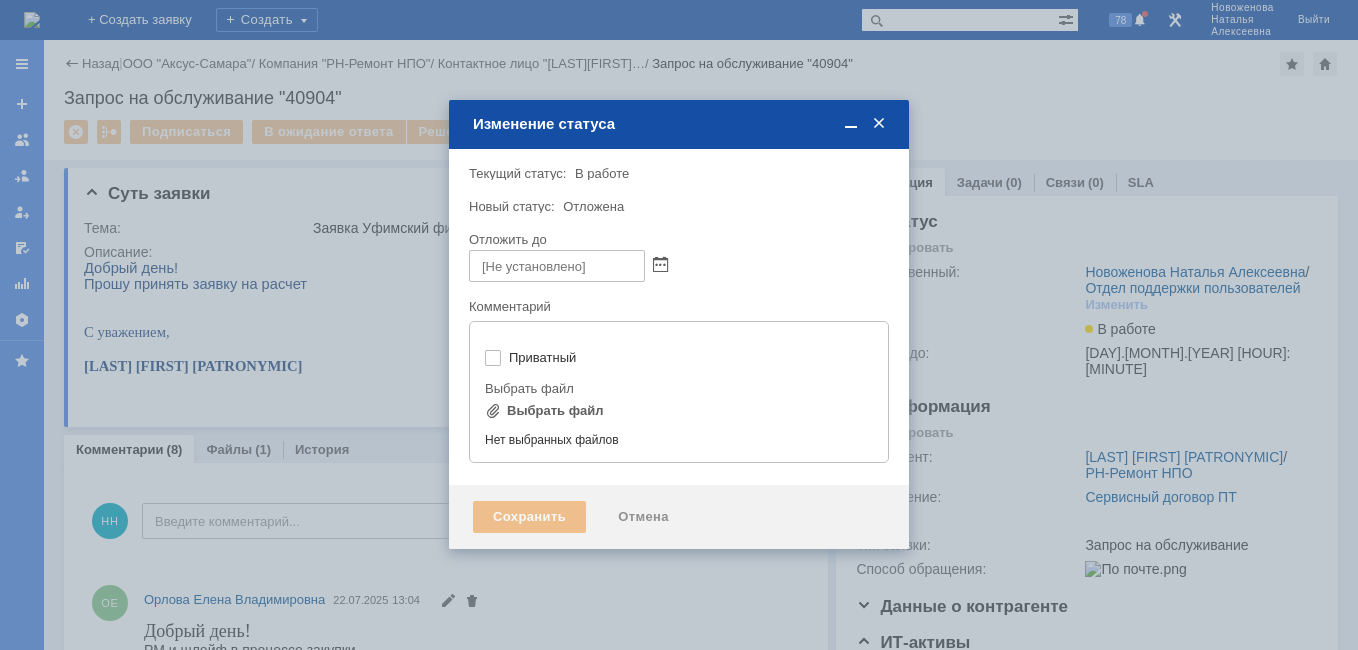 type on "[не указано]" 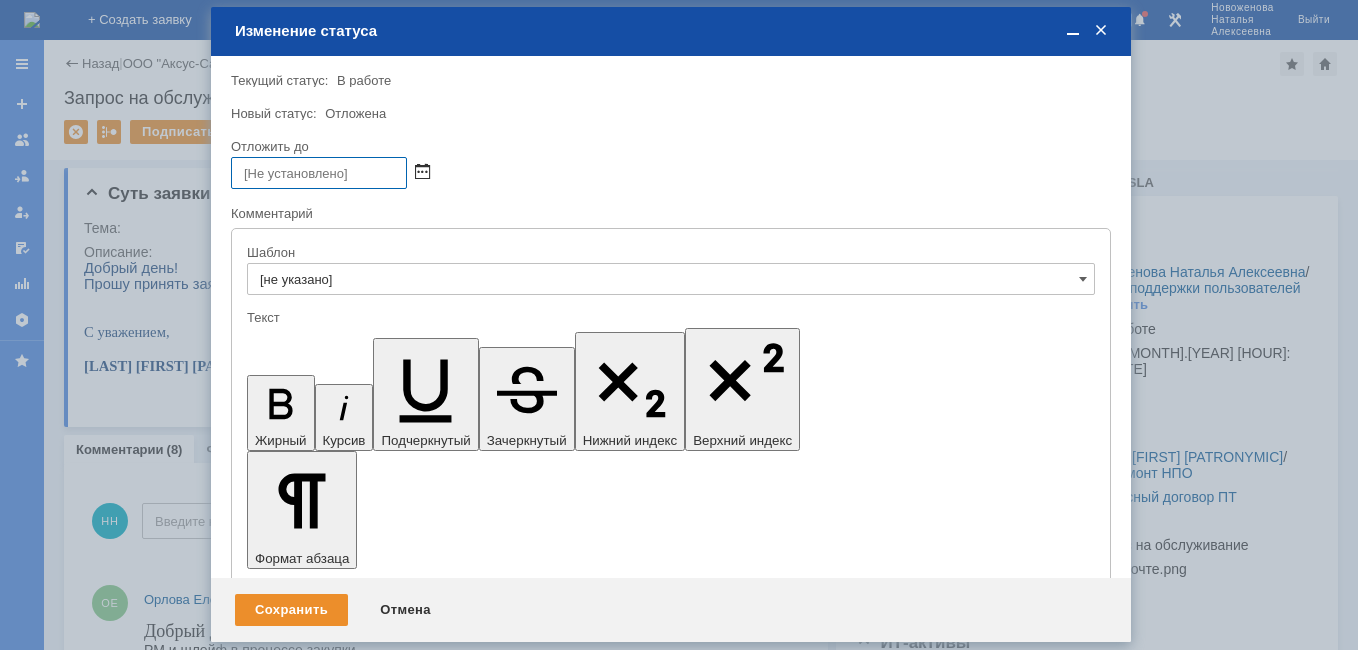 click at bounding box center [422, 173] 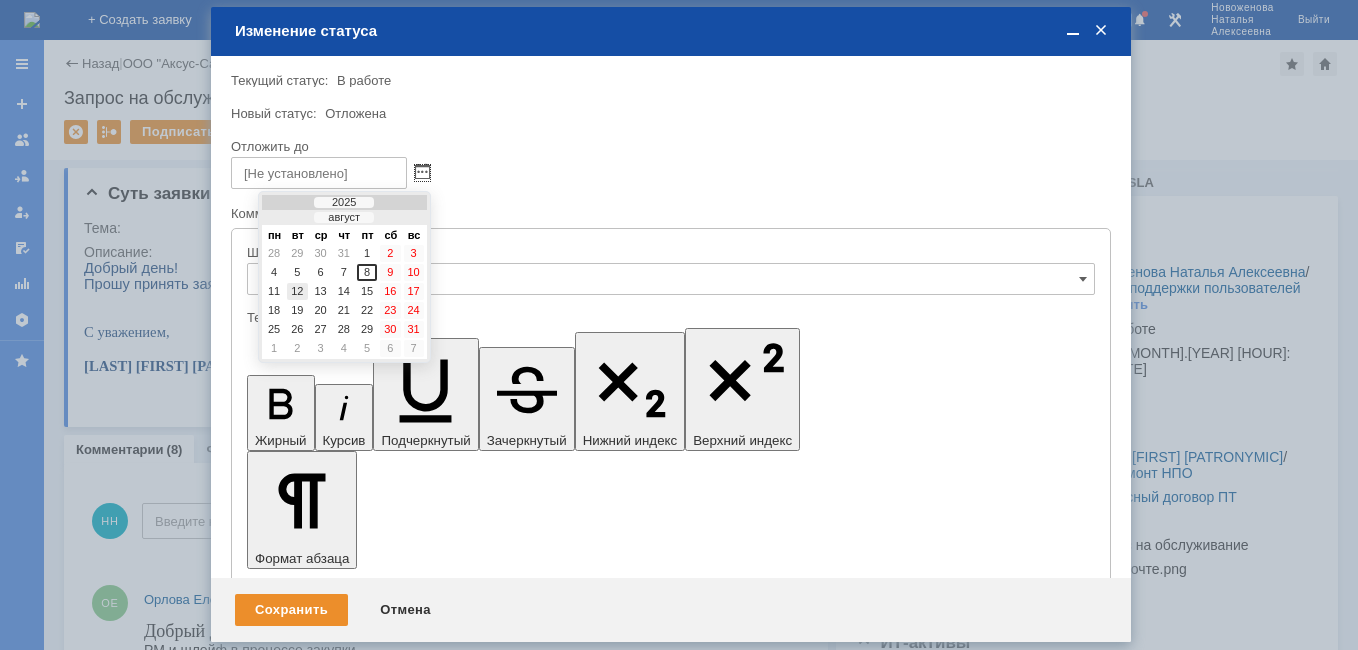 click on "12" at bounding box center [297, 291] 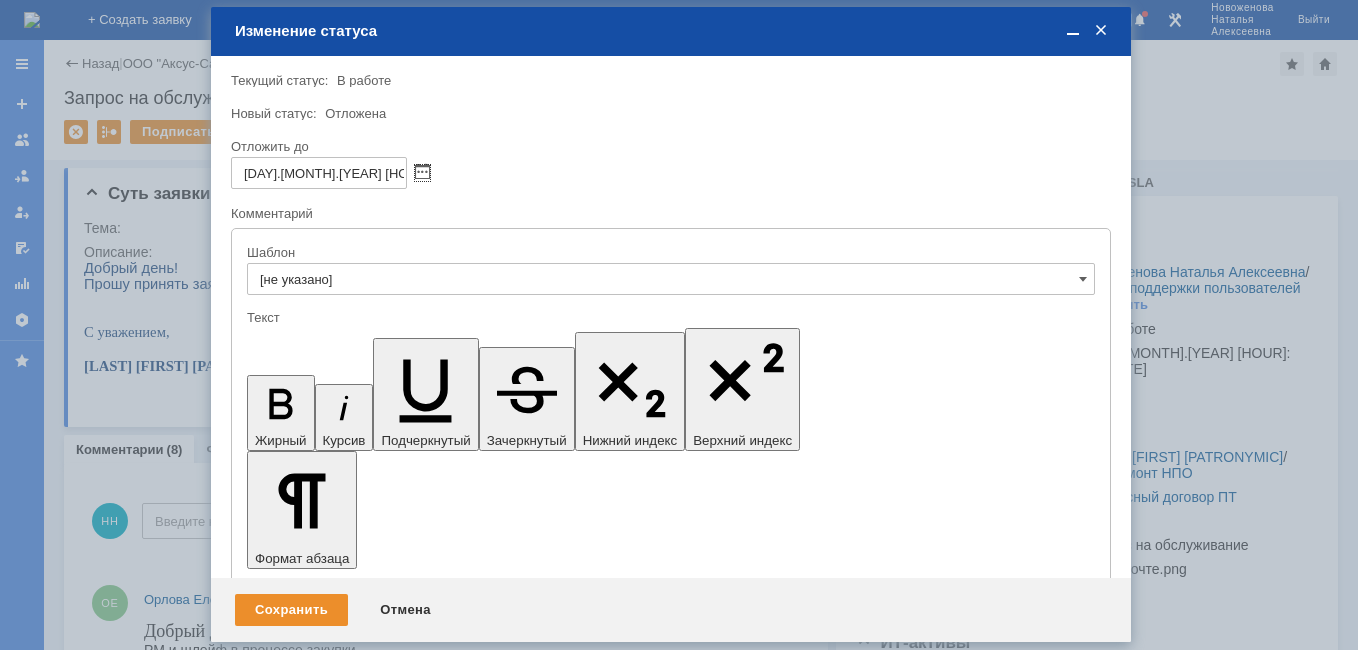 click on "[DAY].[MONTH].[YEAR] [HOUR]:[MINUTE]" at bounding box center (319, 173) 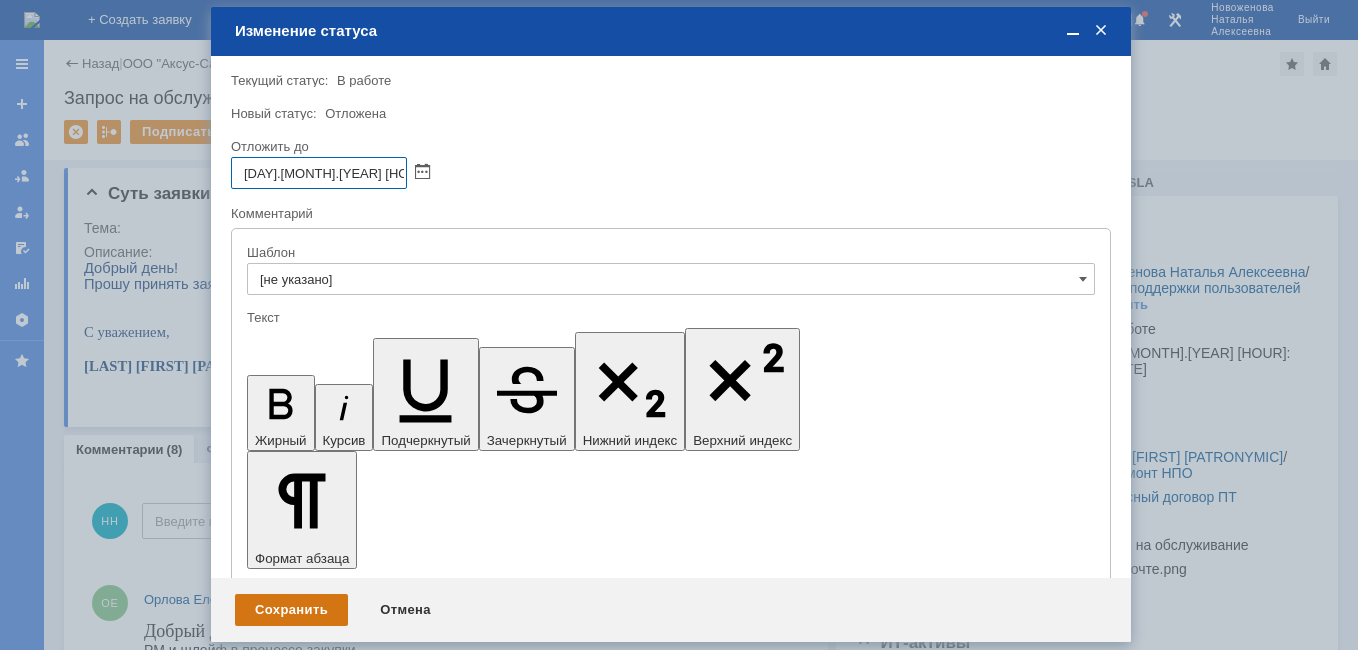 type on "[DAY].[MONTH].[YEAR] [HOUR]:[MINUTE]" 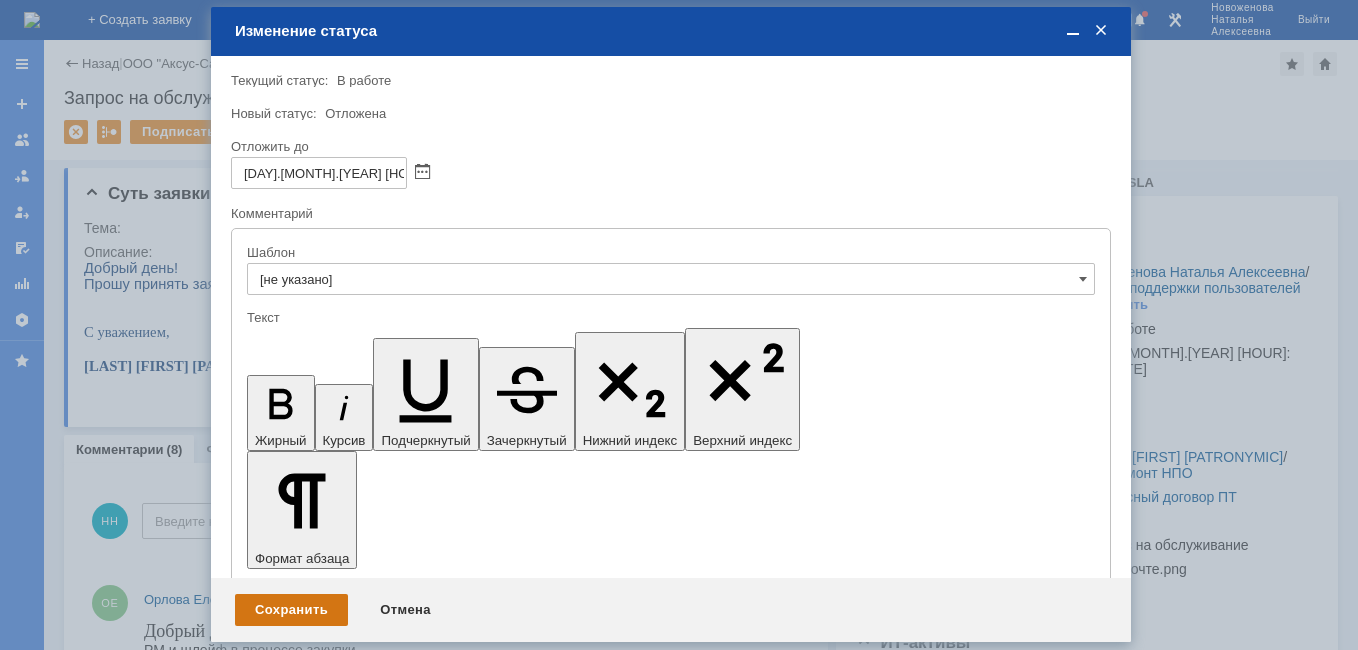 click on "Сохранить" at bounding box center [291, 610] 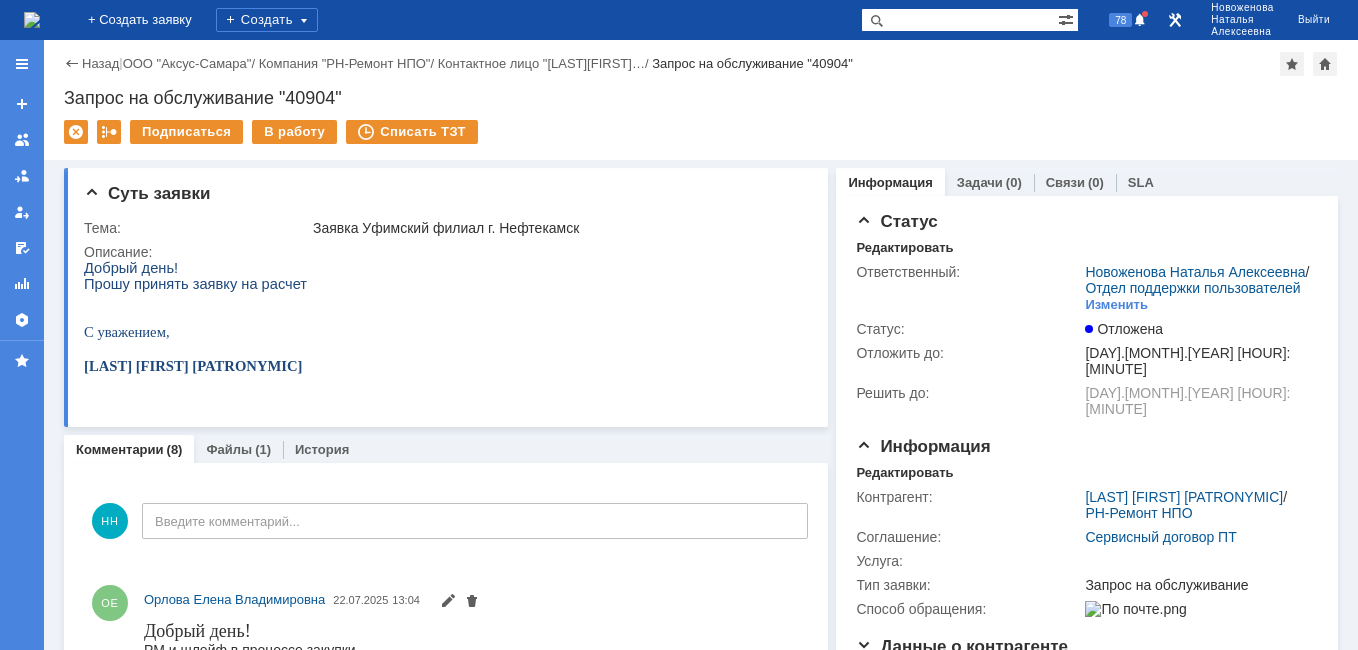 click at bounding box center [32, 20] 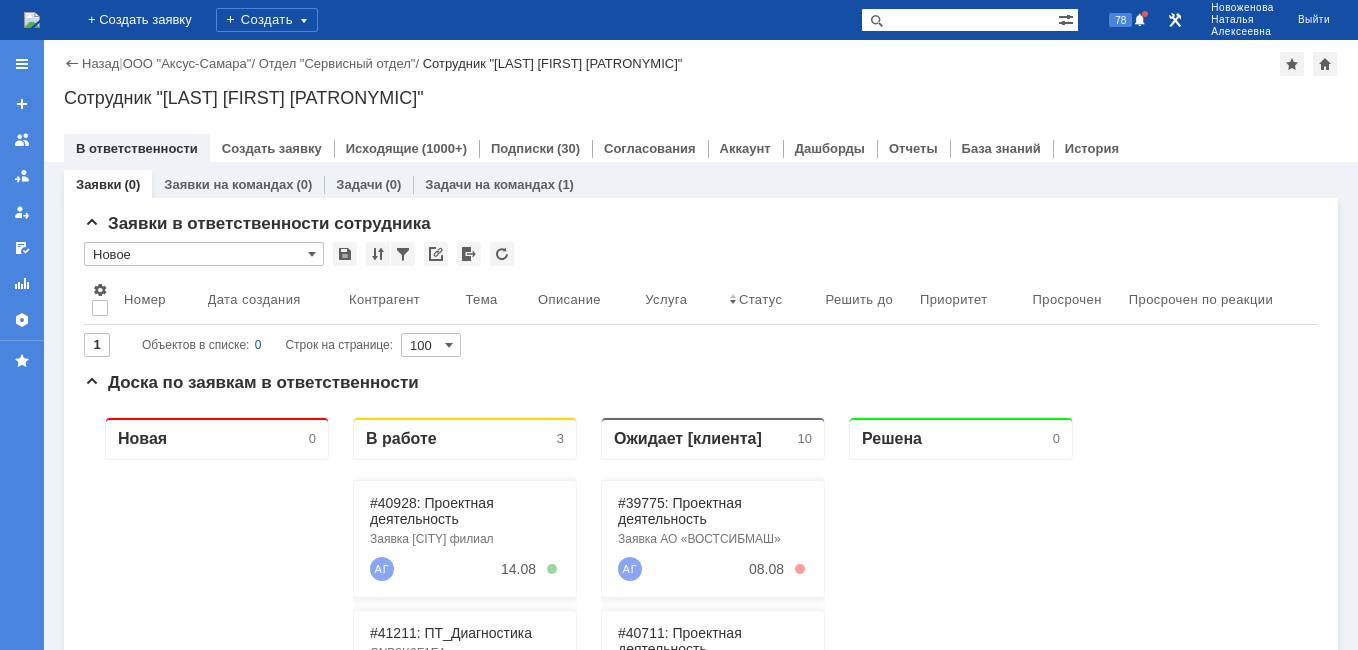 scroll, scrollTop: 0, scrollLeft: 0, axis: both 